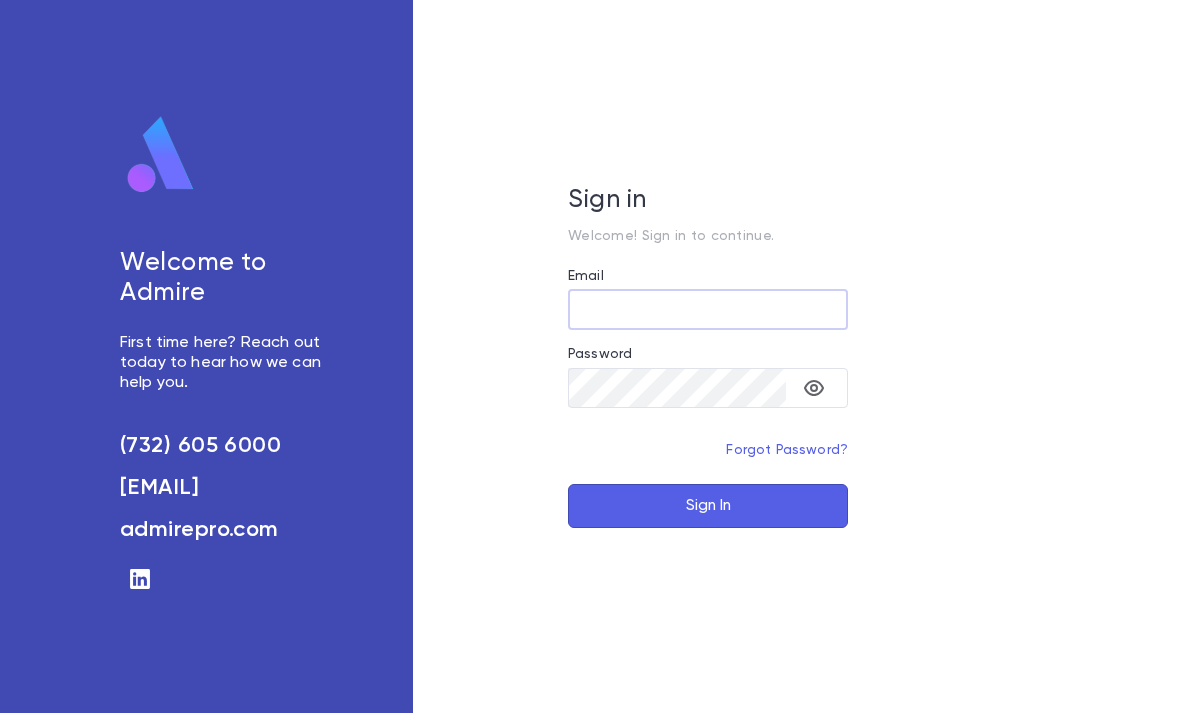 scroll, scrollTop: 0, scrollLeft: 0, axis: both 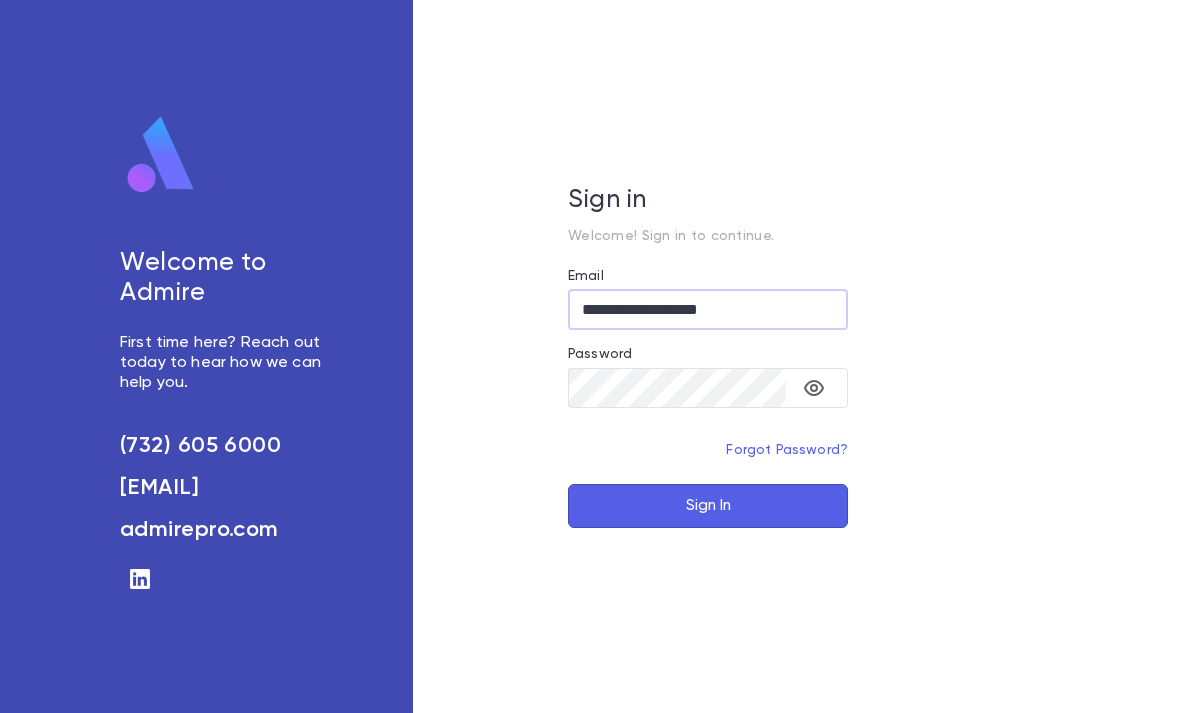click on "Sign In" at bounding box center [708, 506] 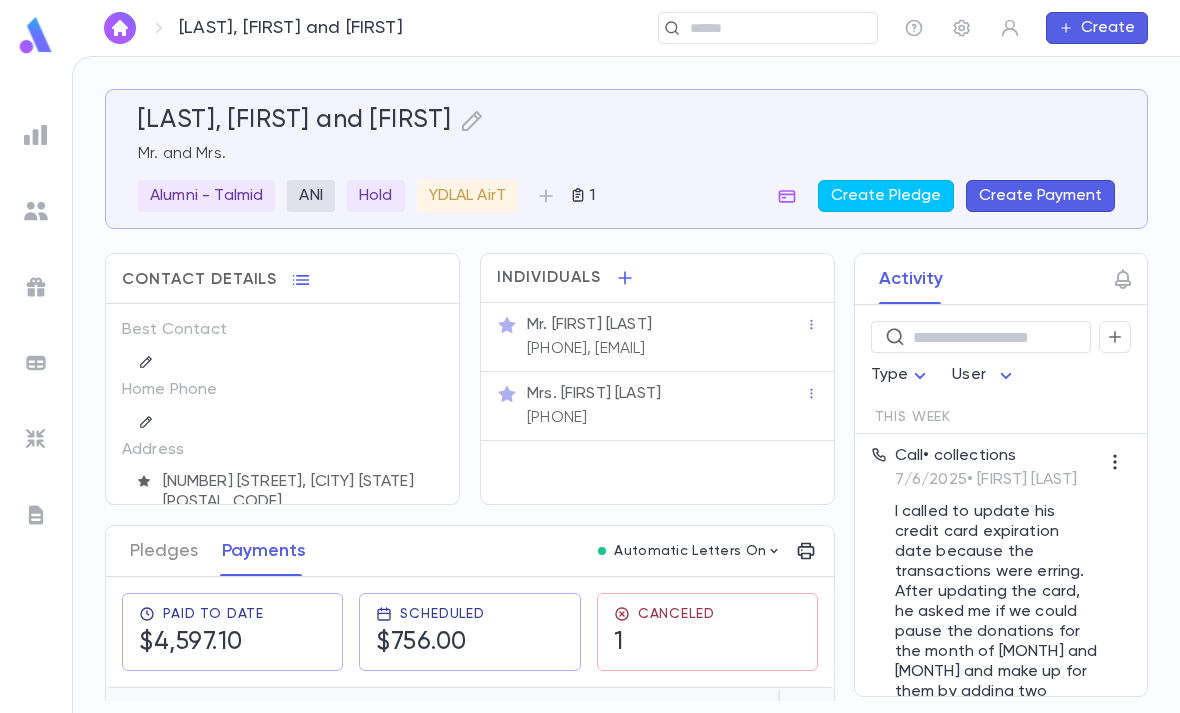 click at bounding box center (776, 28) 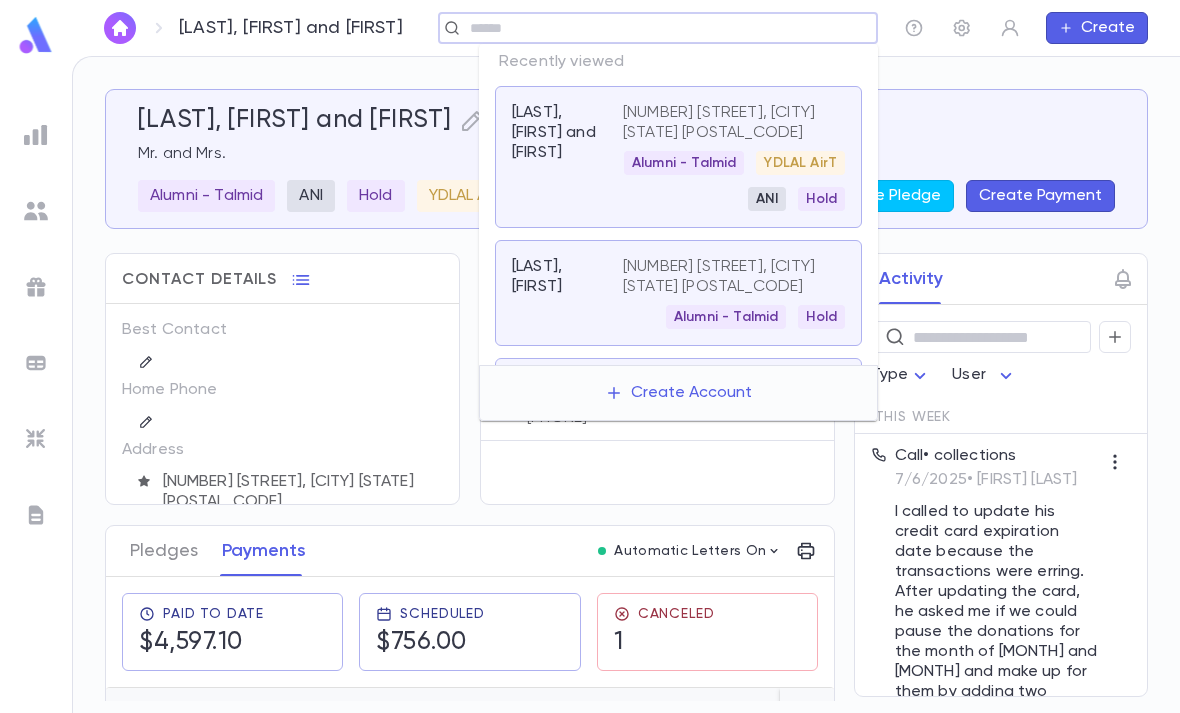 click on "[LAST], [FIRST] and [FIRST]" at bounding box center (626, 121) 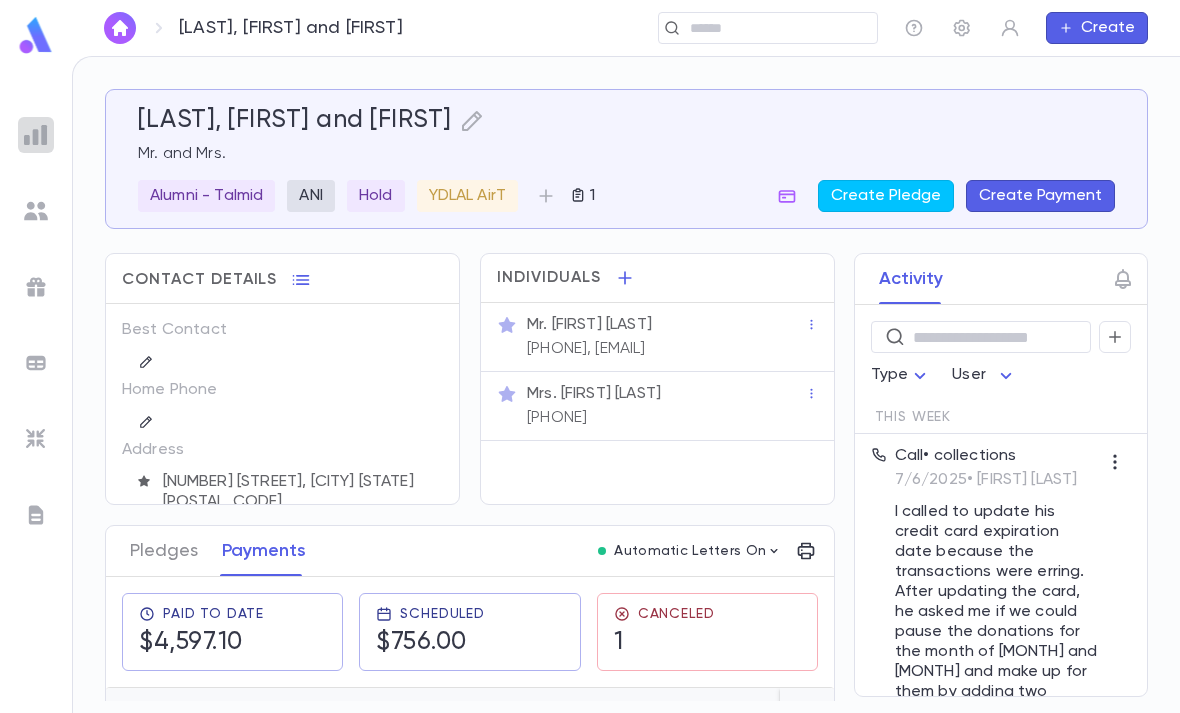 click at bounding box center [36, 135] 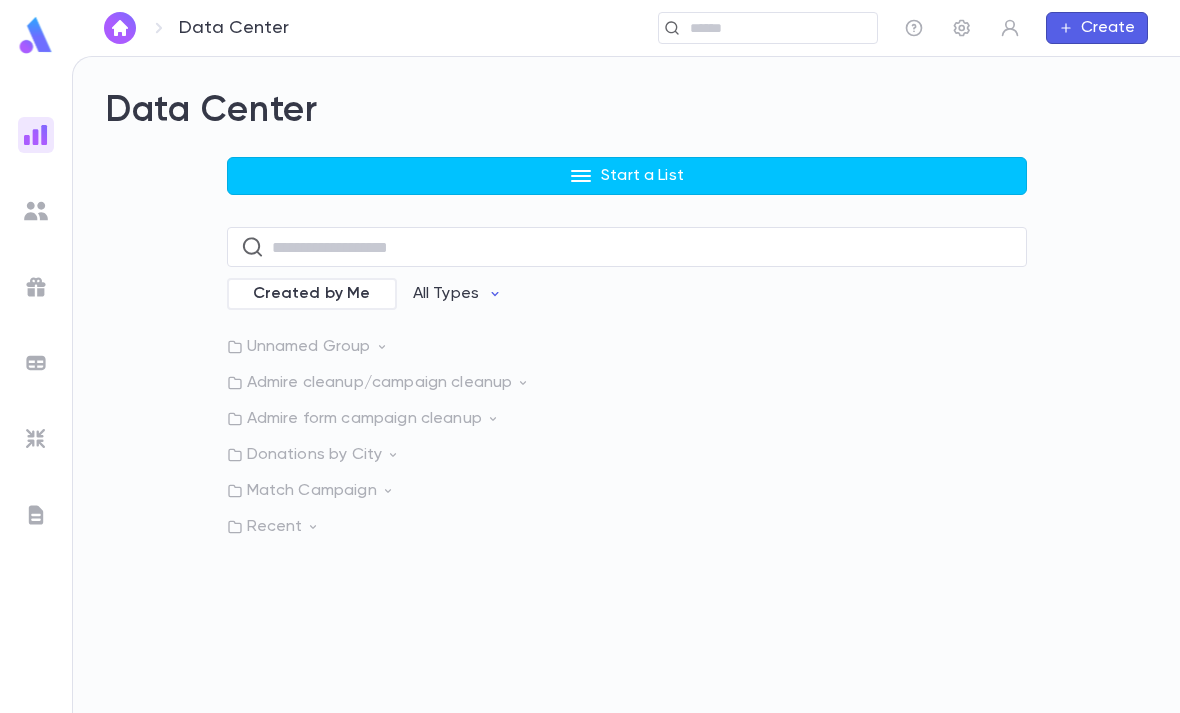 click on "Start a List" at bounding box center [627, 176] 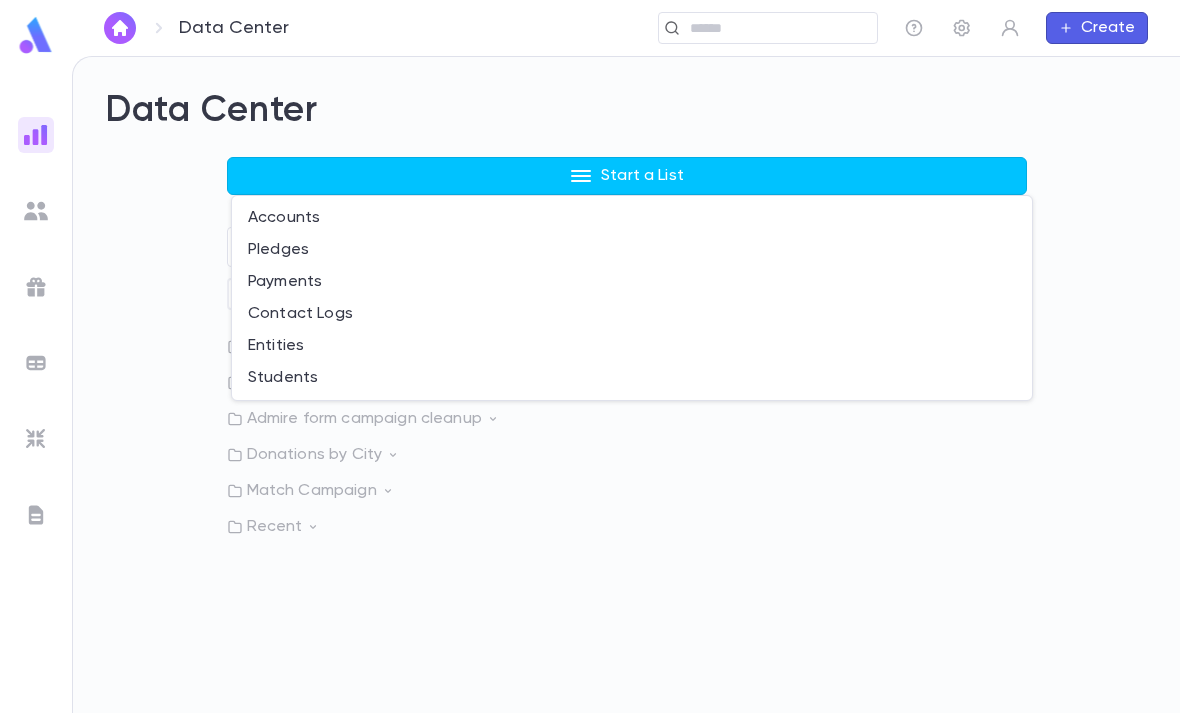click on "Accounts" at bounding box center (632, 218) 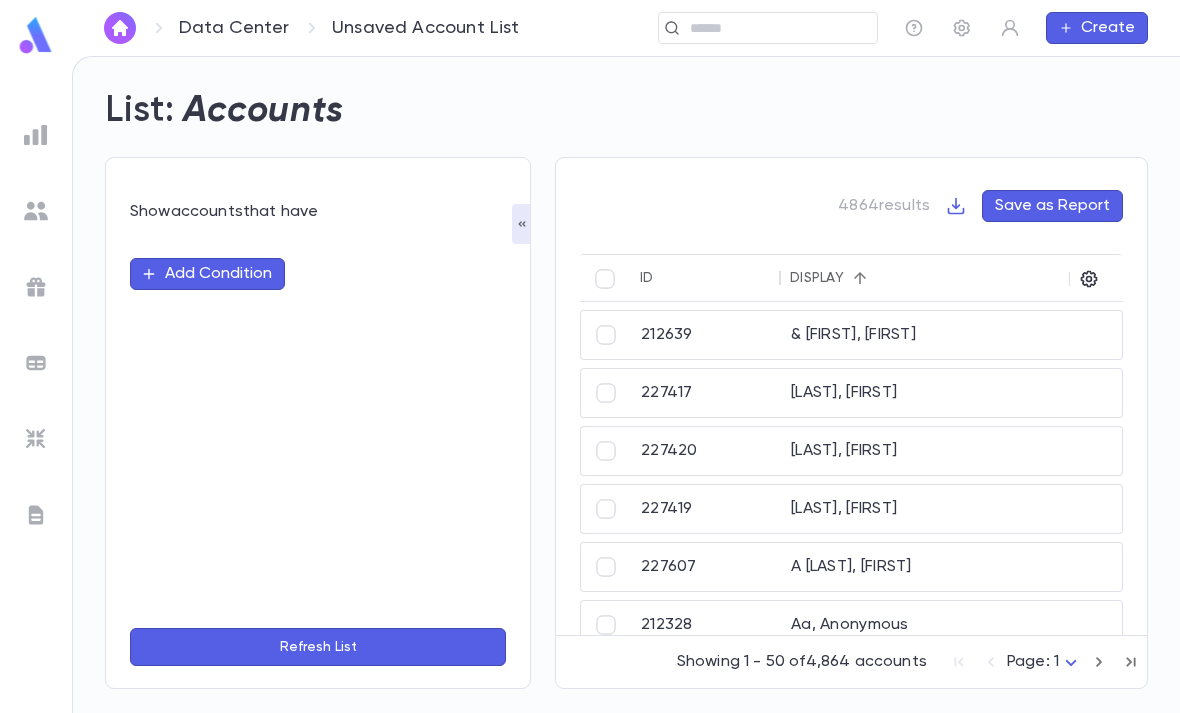 click on "Add Condition" at bounding box center (207, 274) 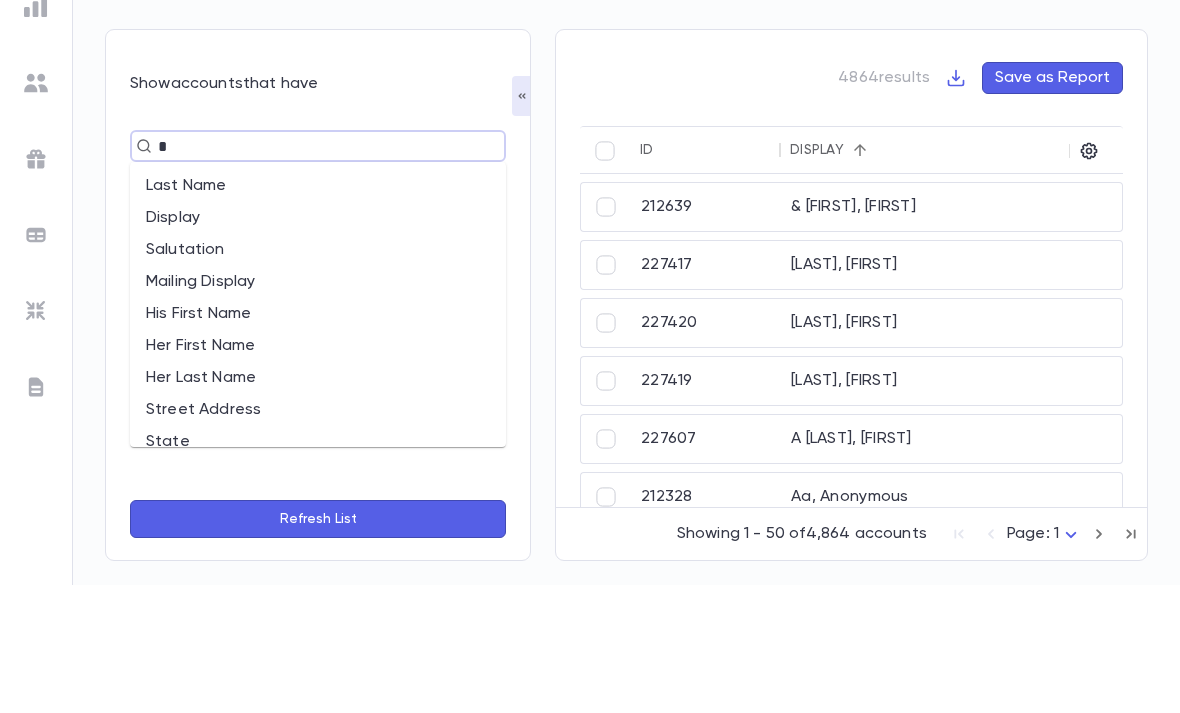 type on "**" 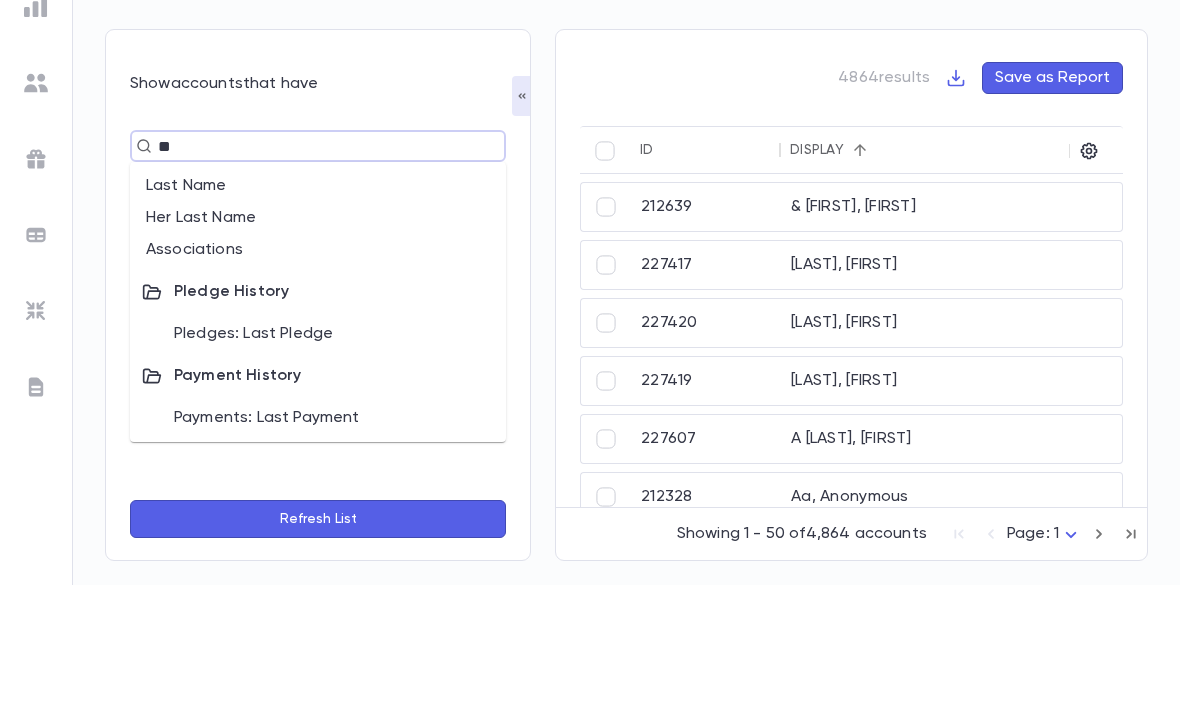 click on "Her Last Name" at bounding box center (318, 346) 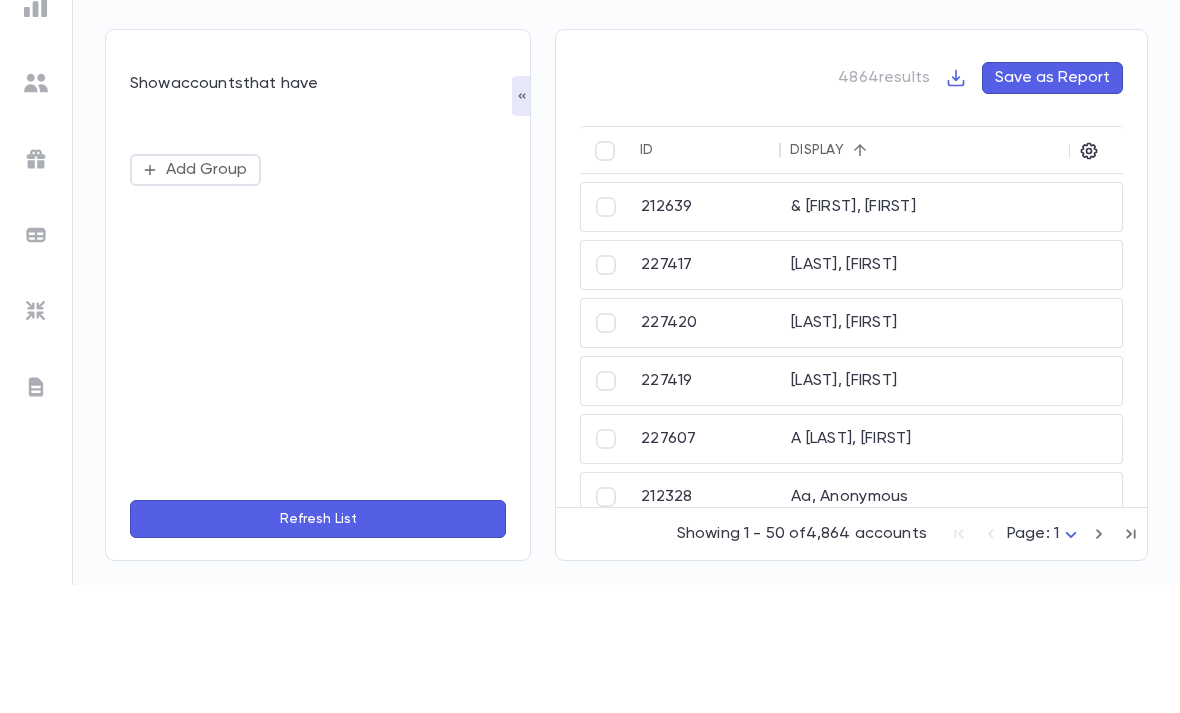 scroll, scrollTop: 64, scrollLeft: 0, axis: vertical 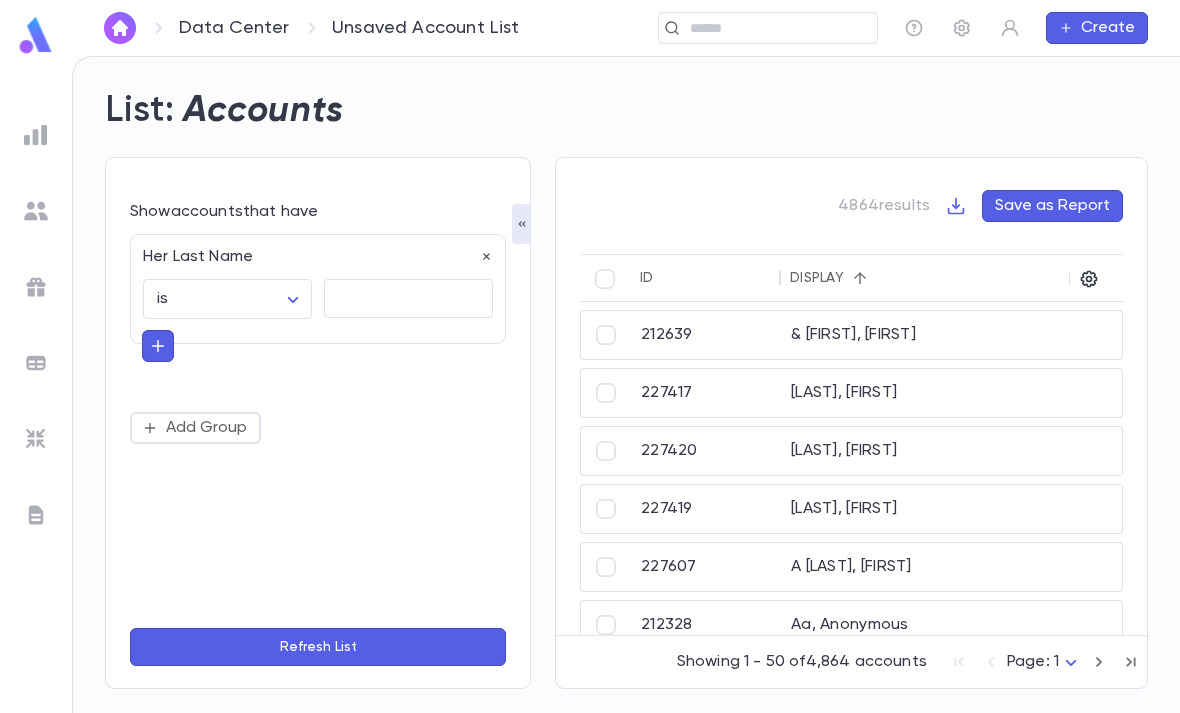 click on "Her  Last  Name" at bounding box center (312, 251) 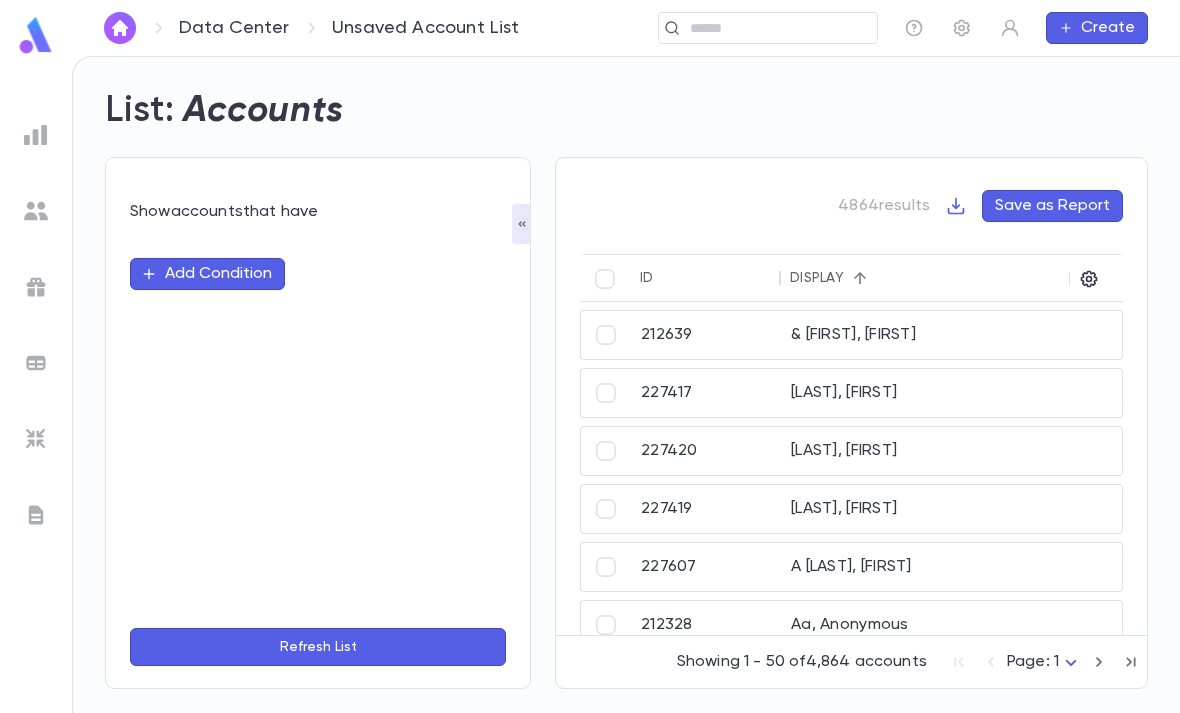 click on "Add Condition" at bounding box center [207, 274] 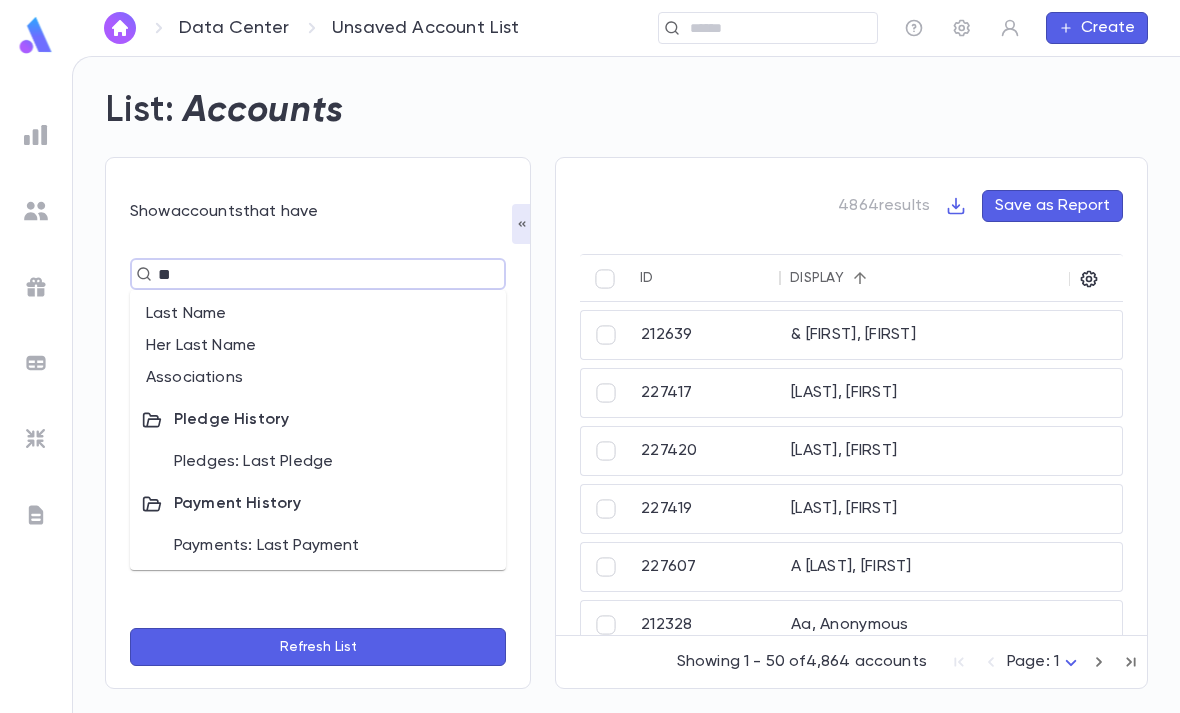 type on "***" 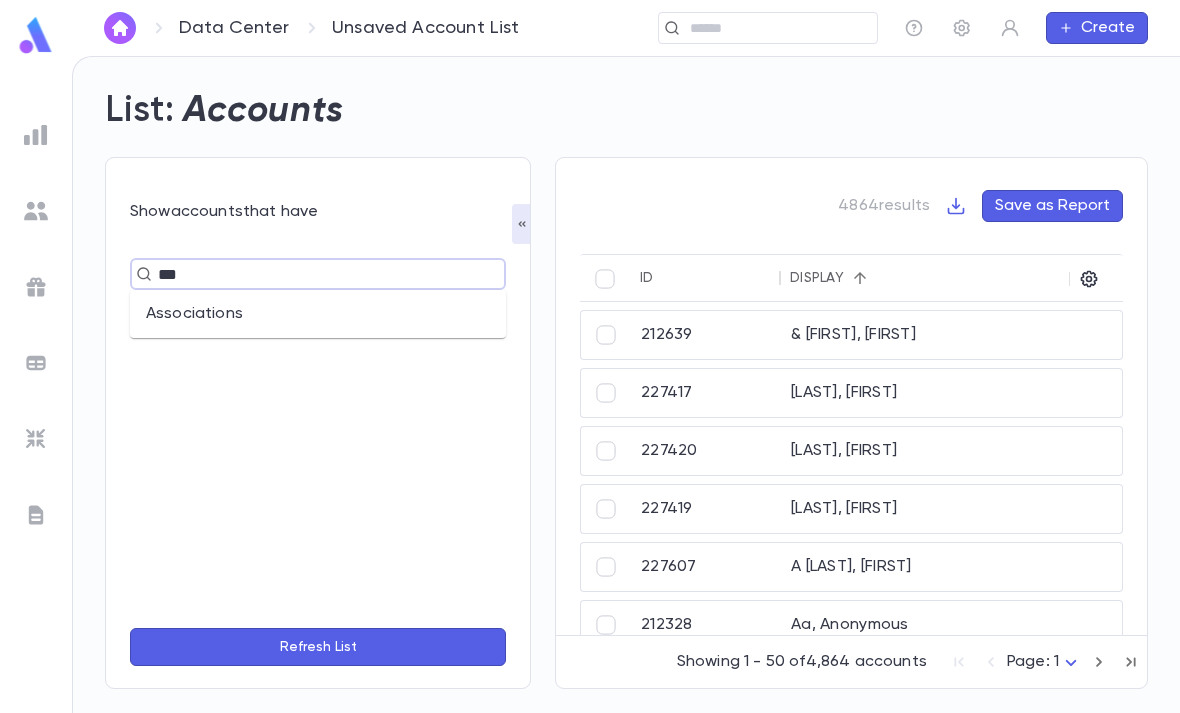 click on "Associations" at bounding box center [318, 314] 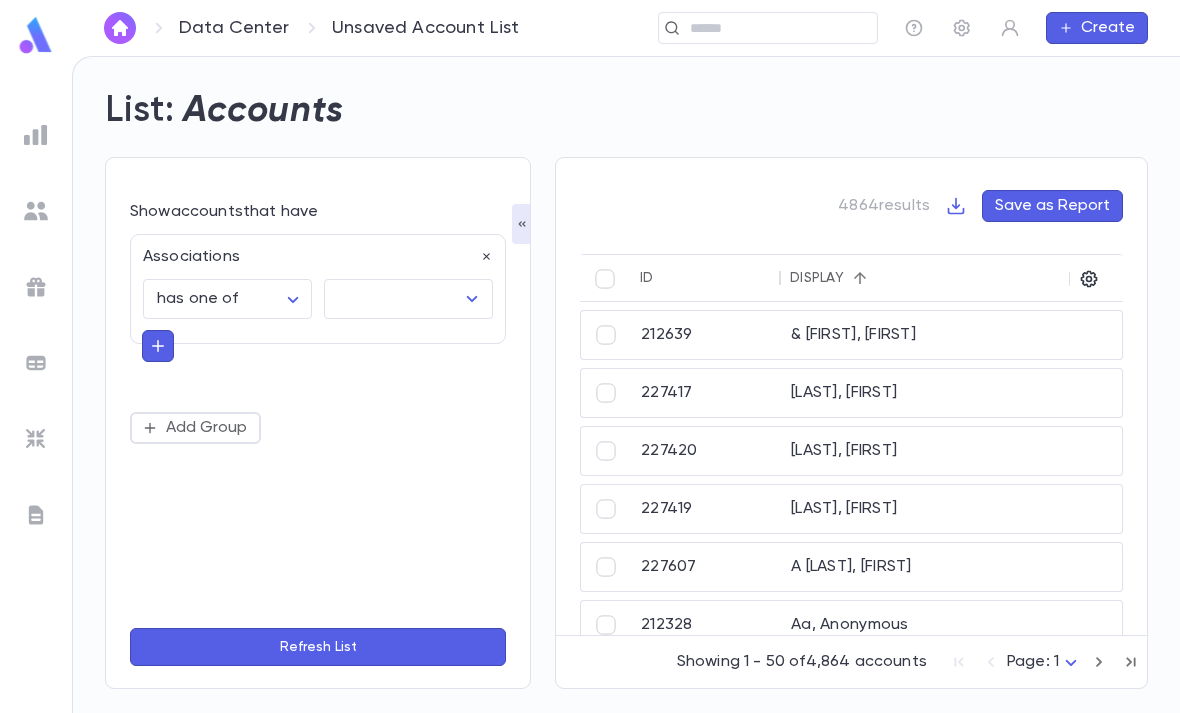 click at bounding box center (393, 299) 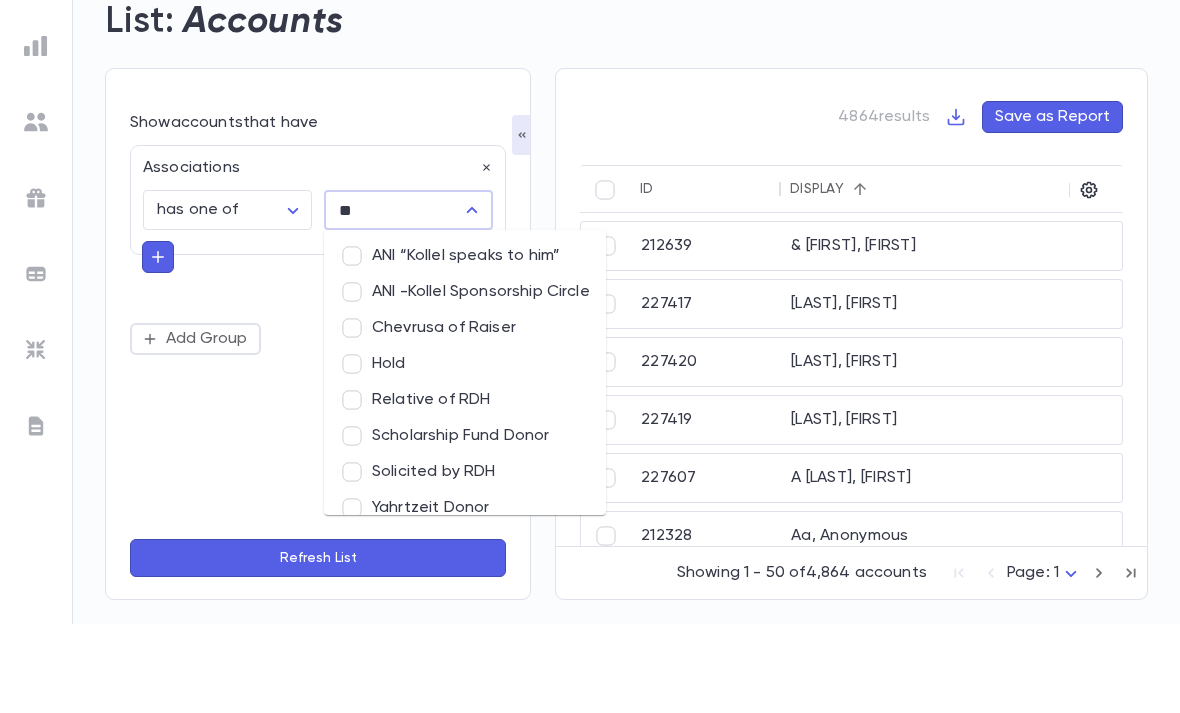 type on "***" 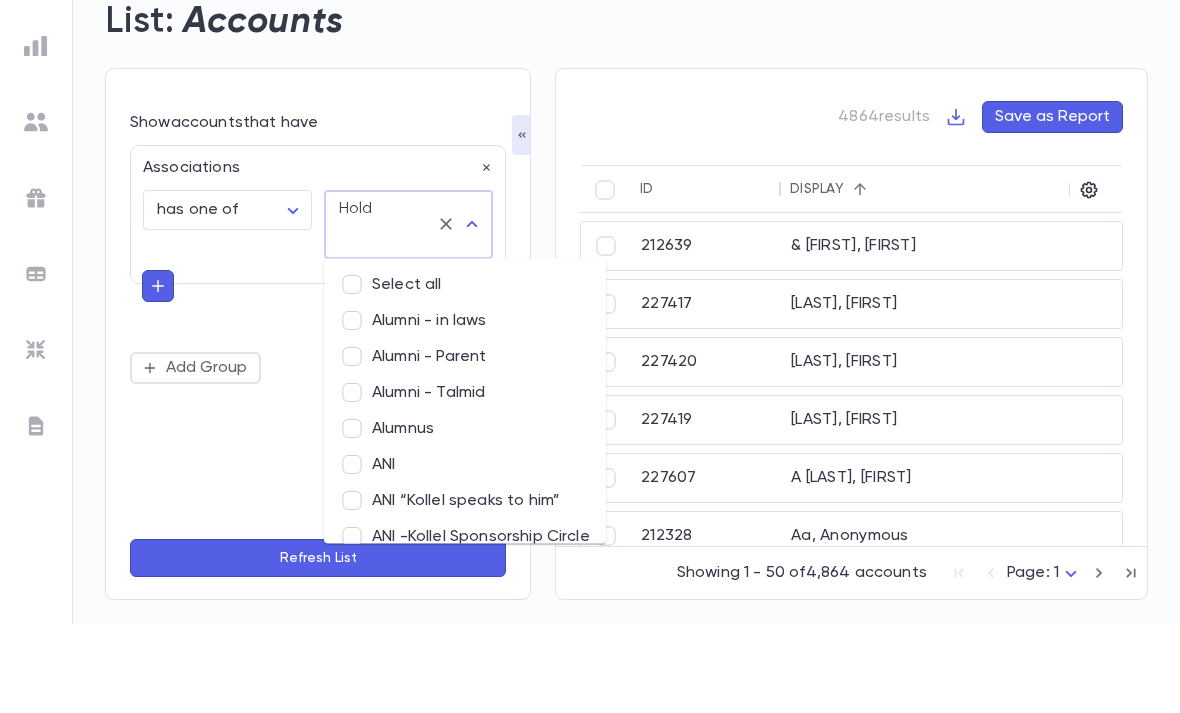 scroll, scrollTop: 525, scrollLeft: 0, axis: vertical 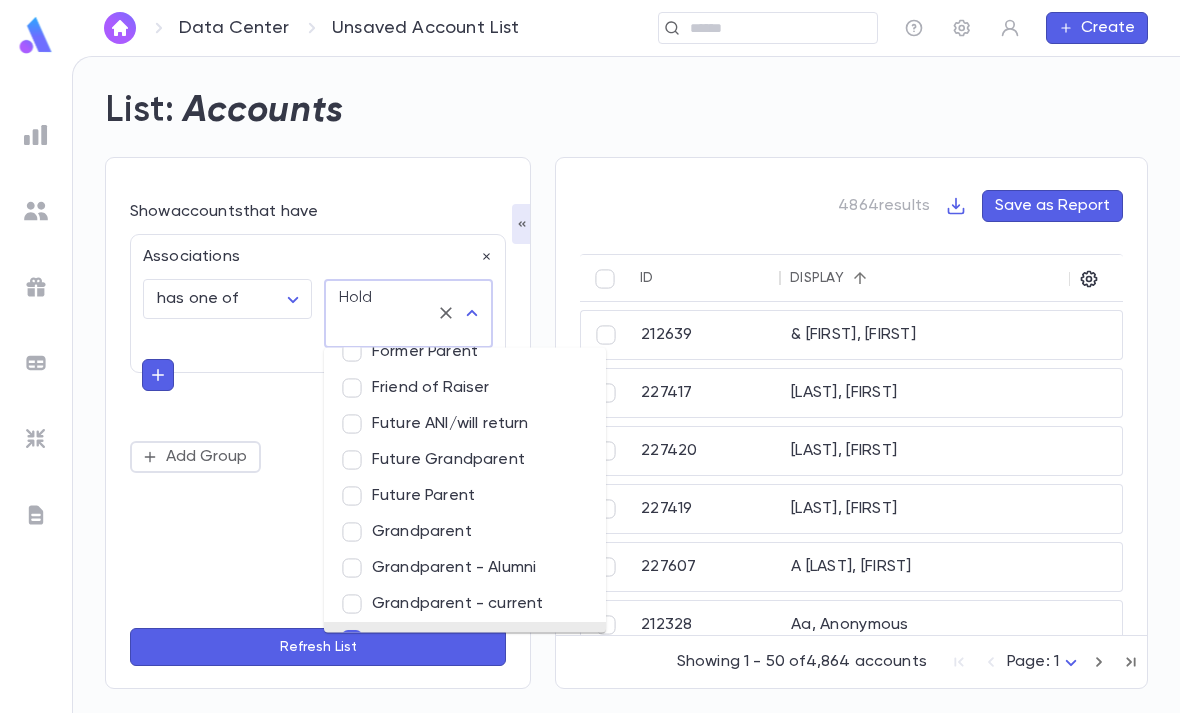 click on "Refresh List" at bounding box center (318, 647) 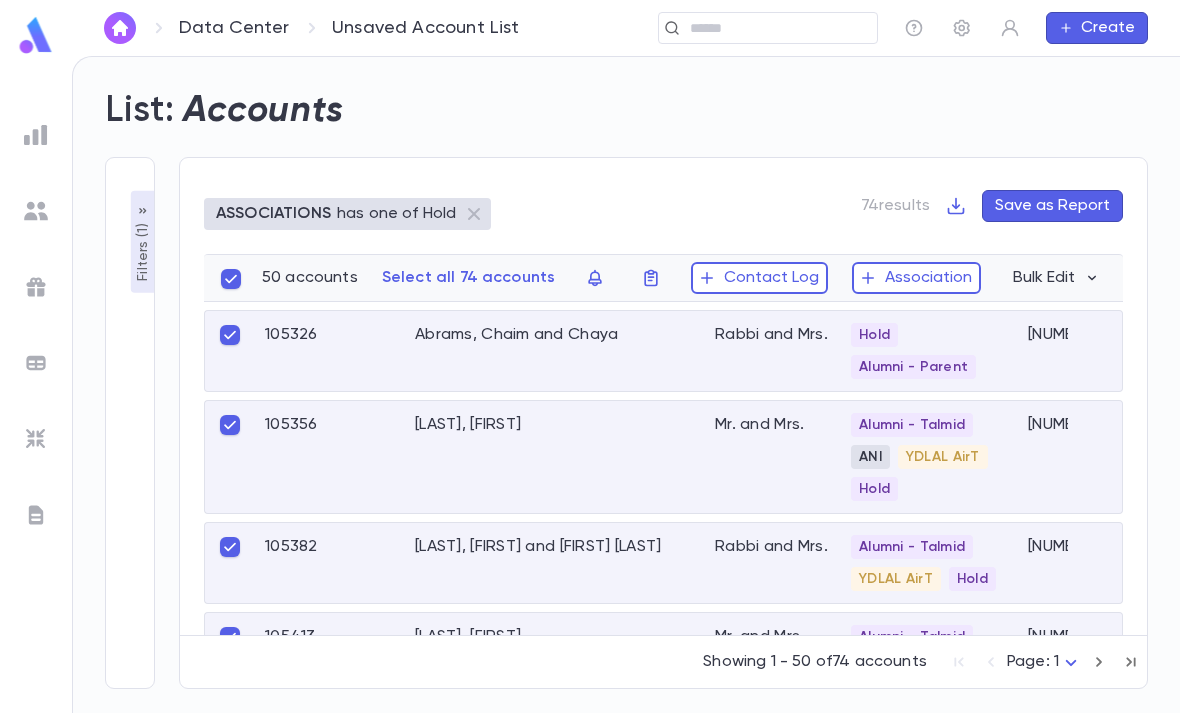 click on "Association" at bounding box center [916, 278] 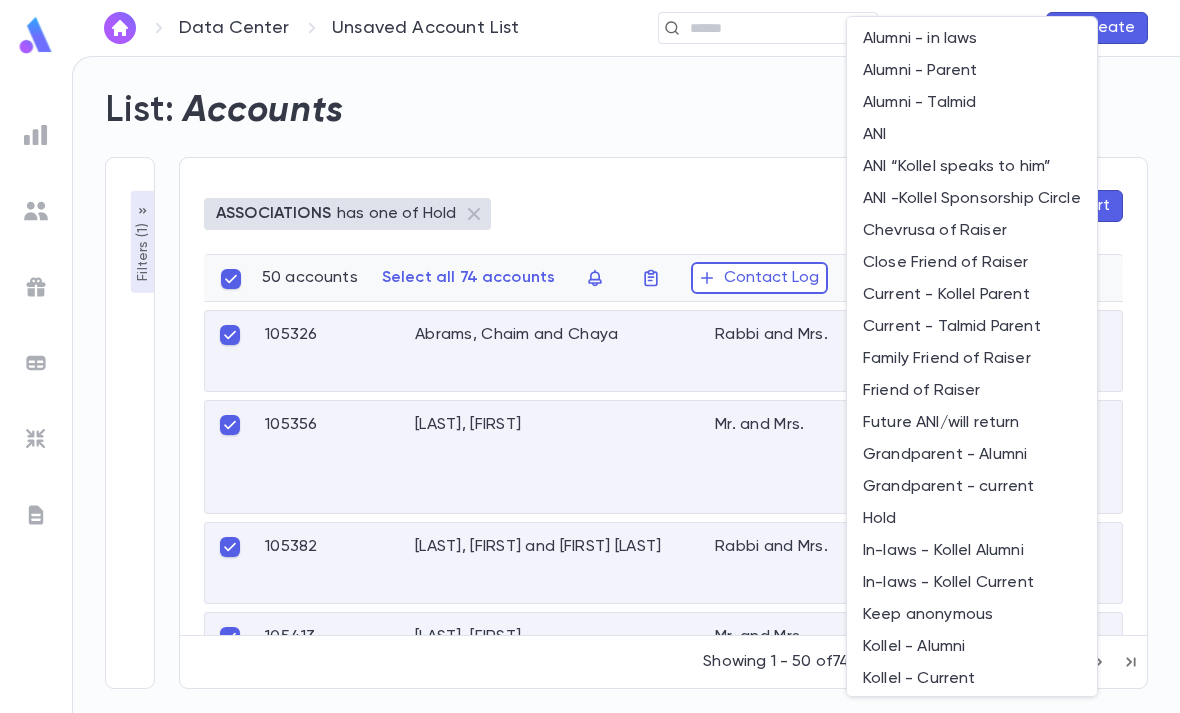 click at bounding box center (590, 356) 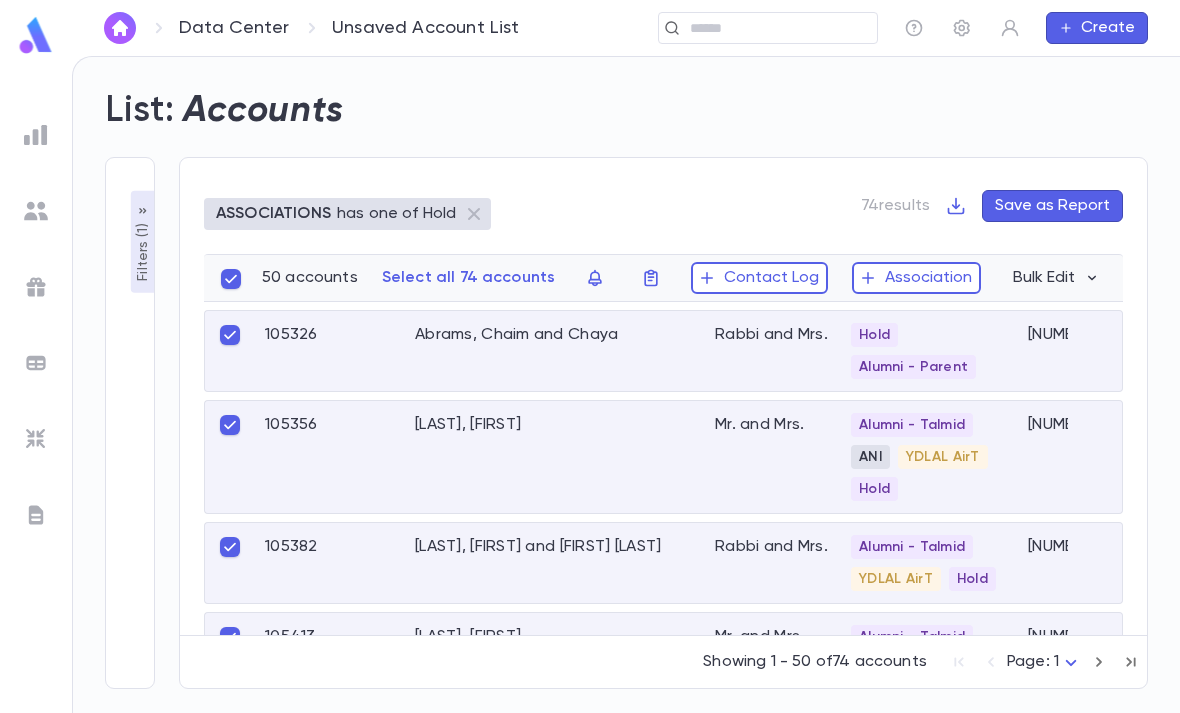 click at bounding box center (474, 214) 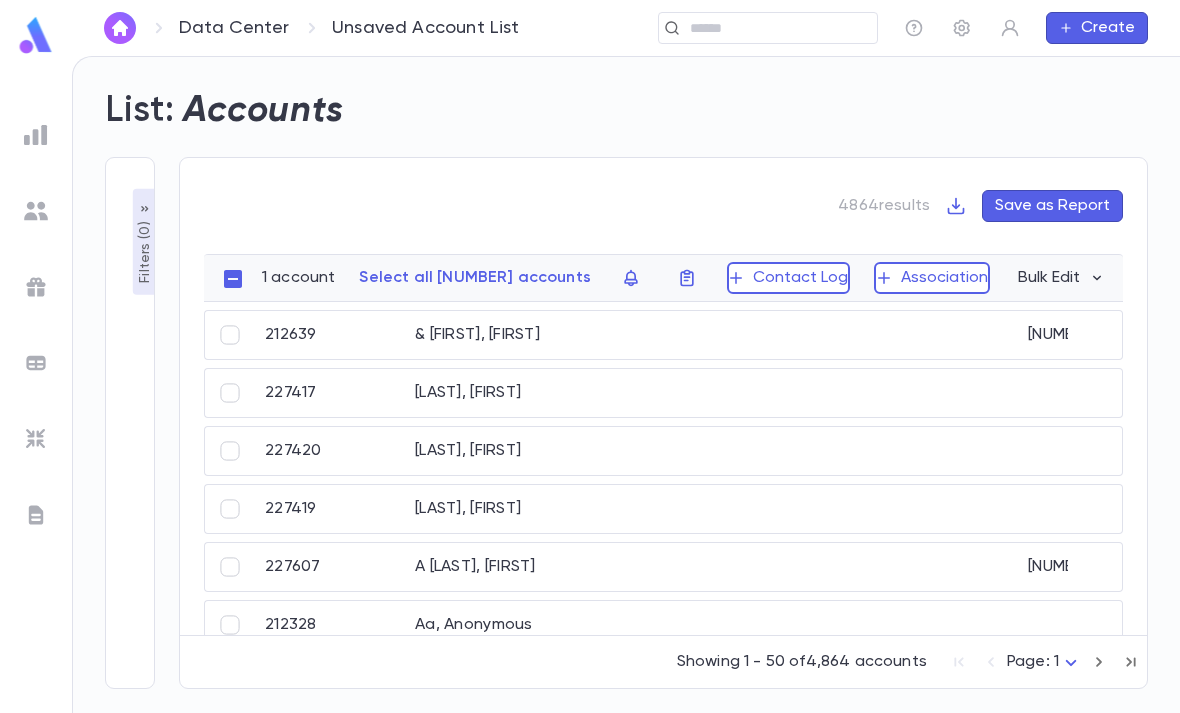 click at bounding box center (776, 28) 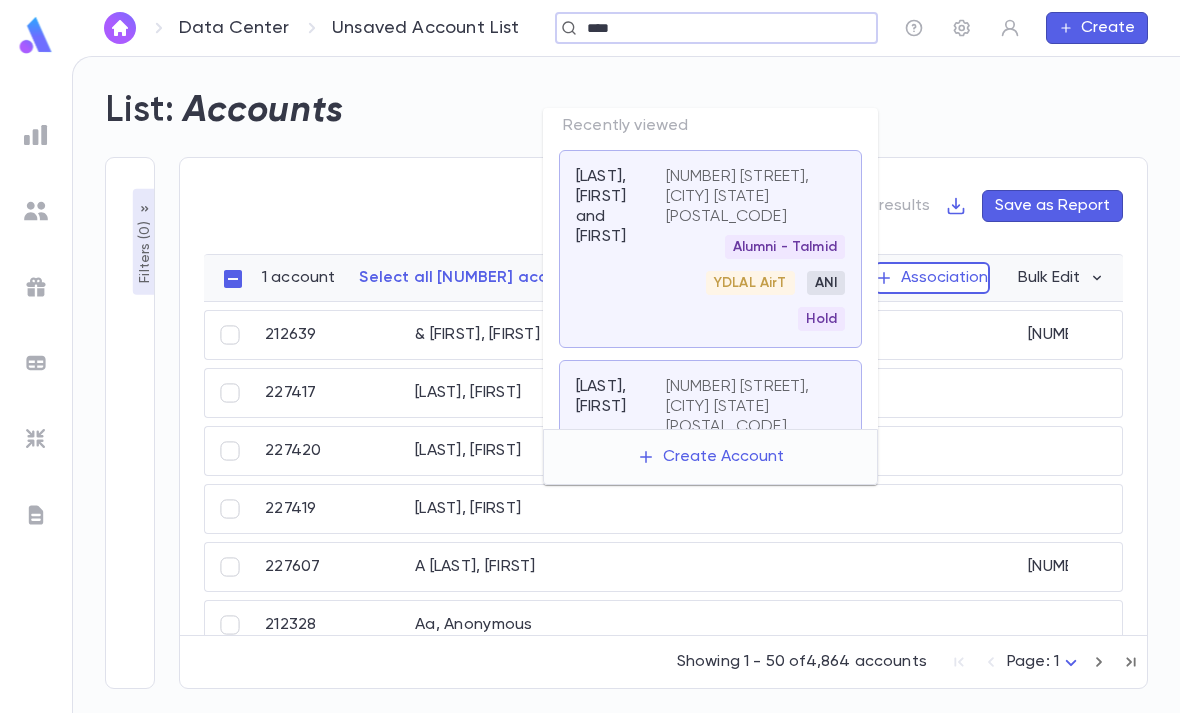 type on "****" 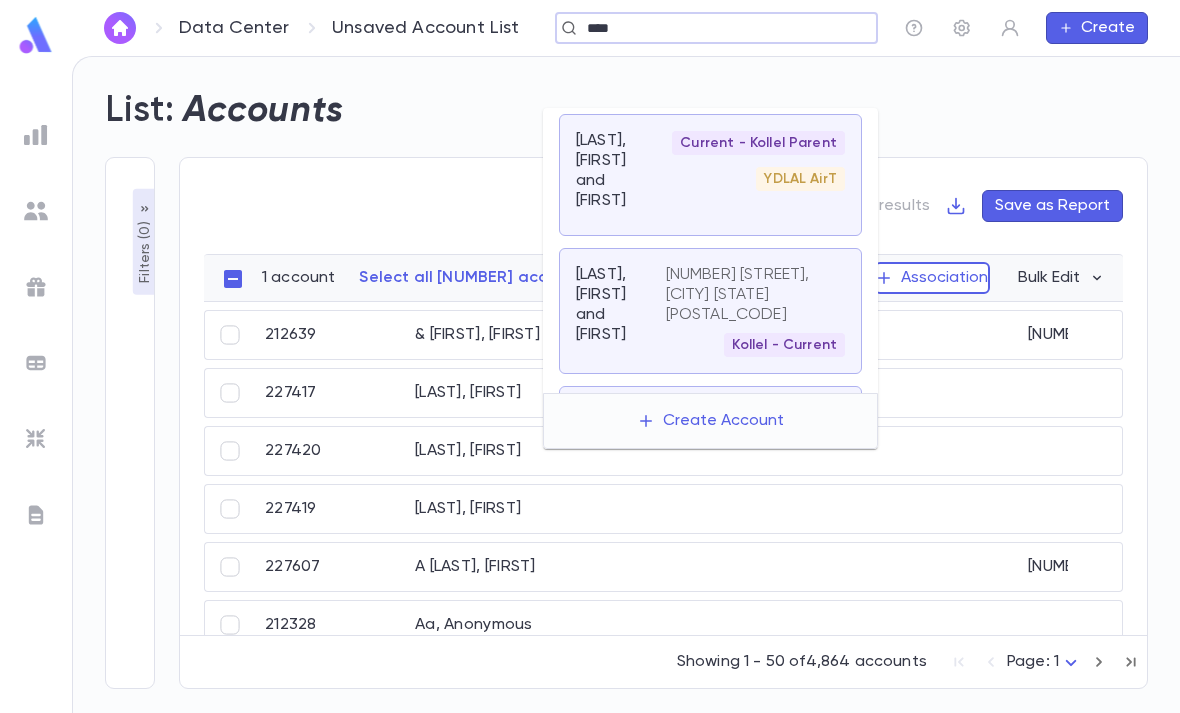 scroll, scrollTop: 0, scrollLeft: 0, axis: both 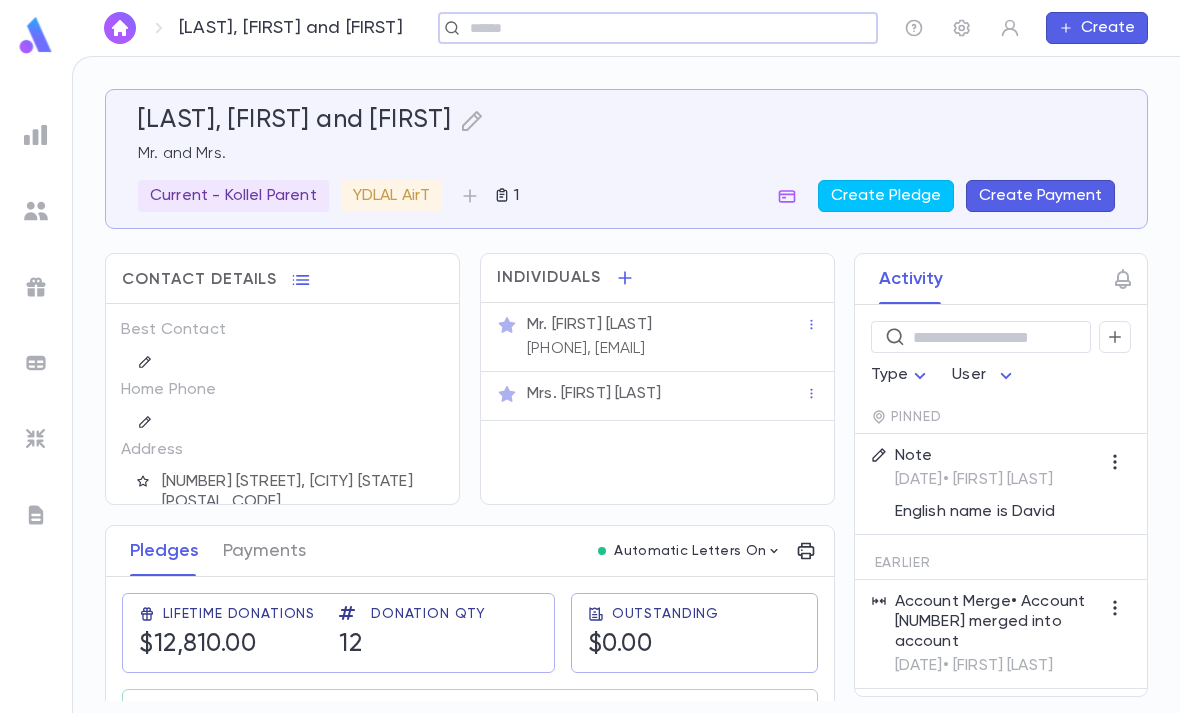 click on "Address" at bounding box center (178, 330) 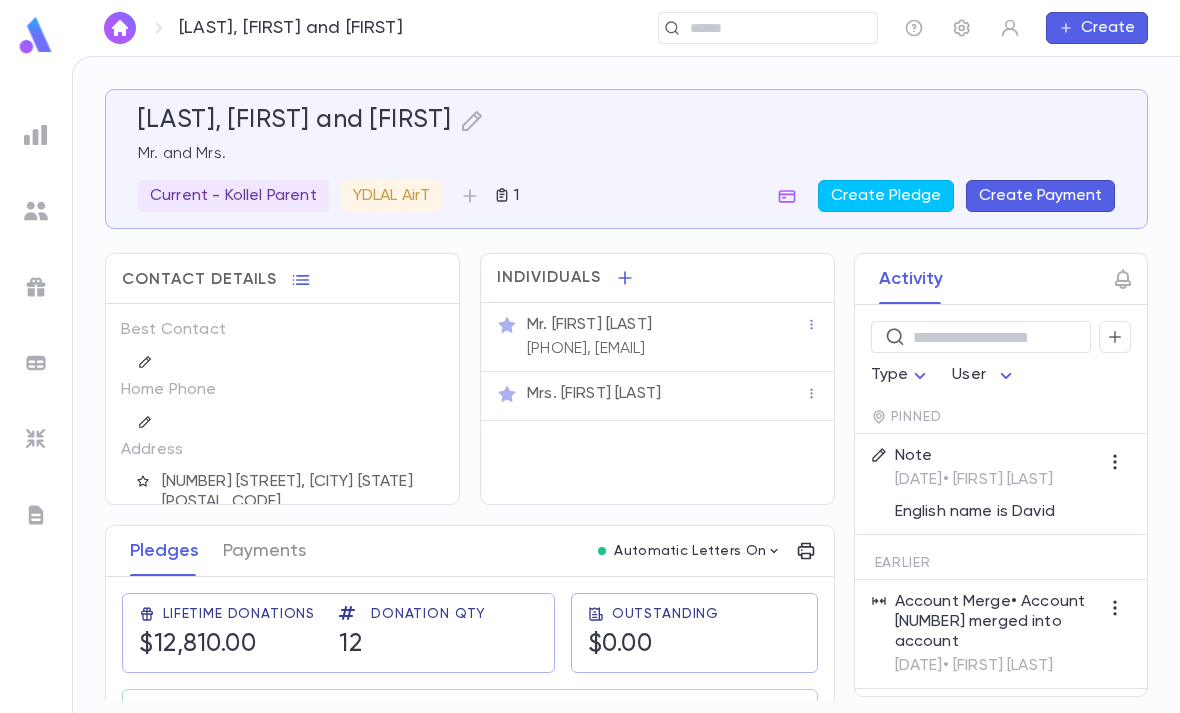 click on "[NUMBER] [STREET], [CITY] [STATE] [POSTAL_CODE]" at bounding box center (281, 491) 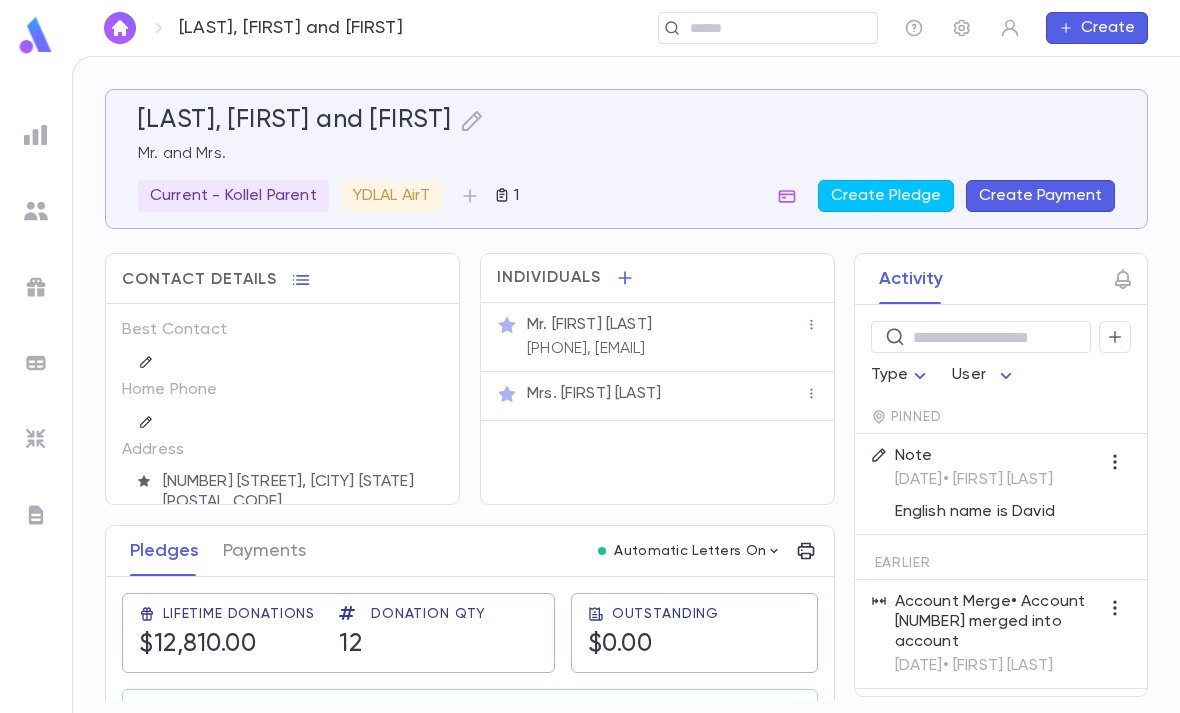 scroll, scrollTop: 0, scrollLeft: 0, axis: both 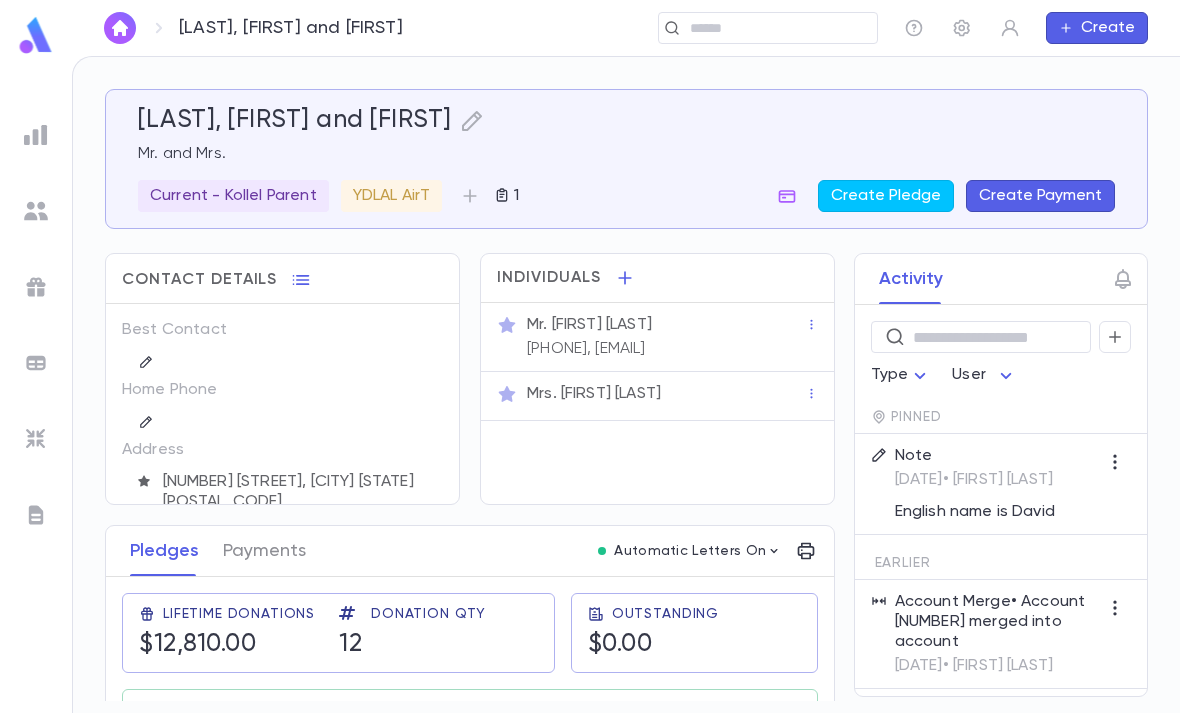 click on "Mr. [FIRST] [LAST]" at bounding box center [664, 323] 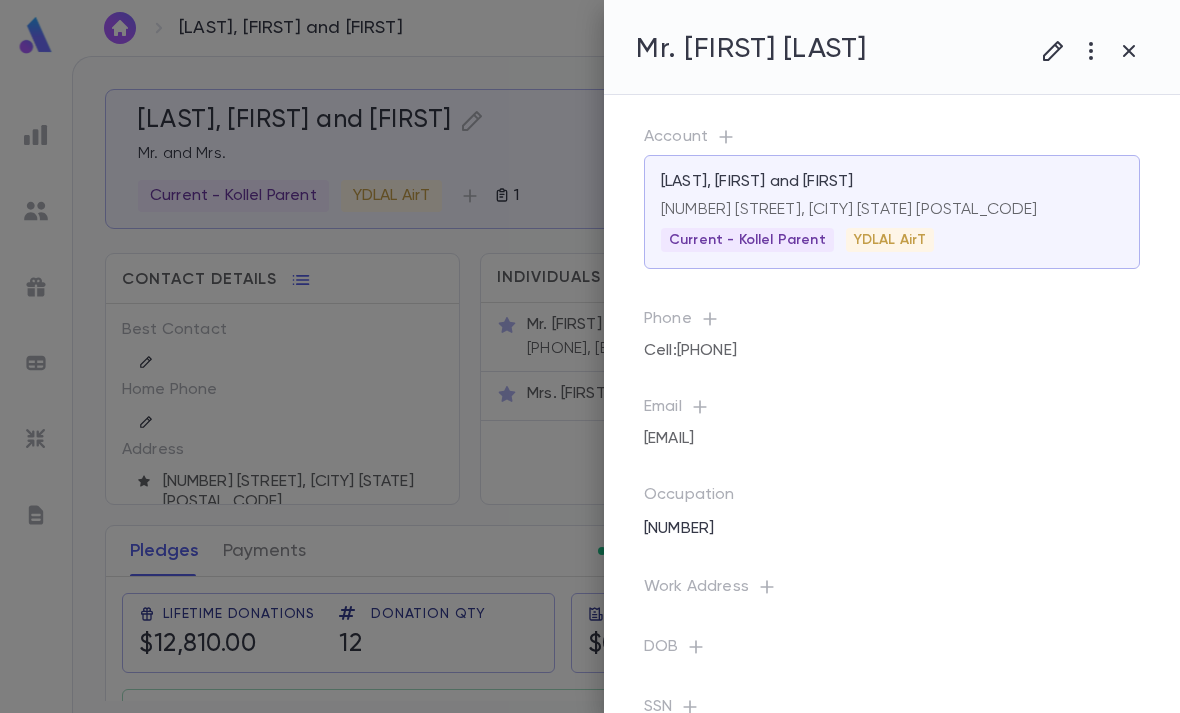 click on "Email [EMAIL]" at bounding box center (876, 409) 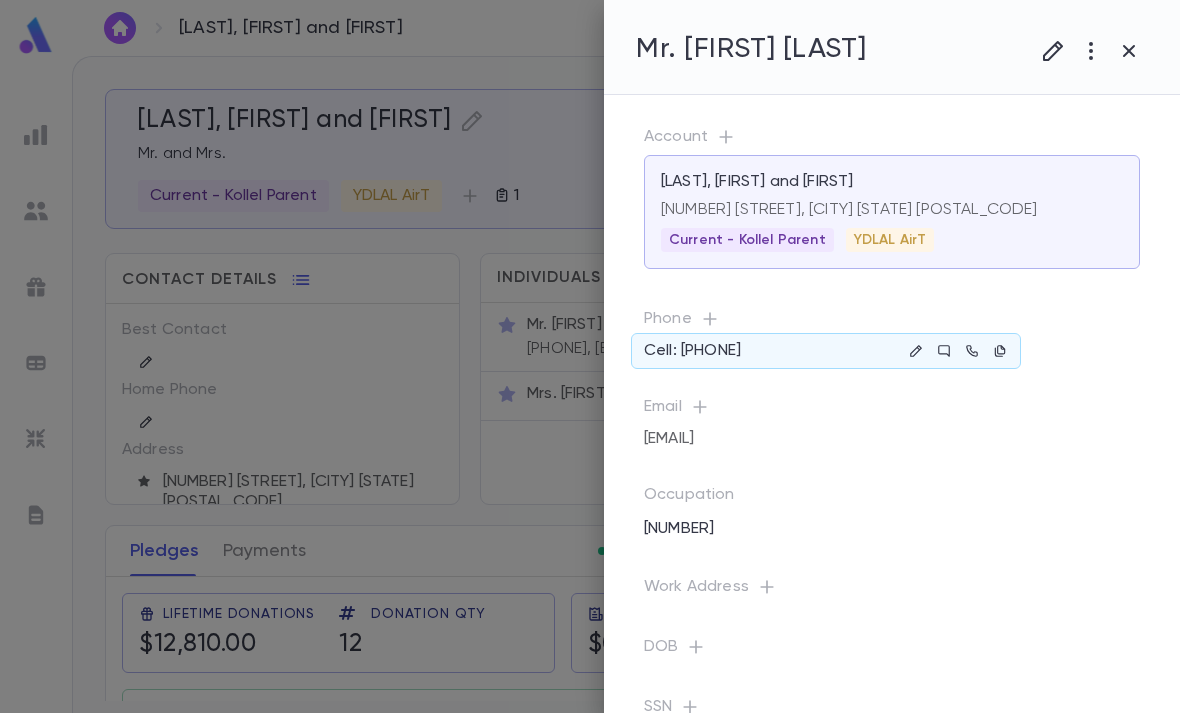 click at bounding box center [916, 351] 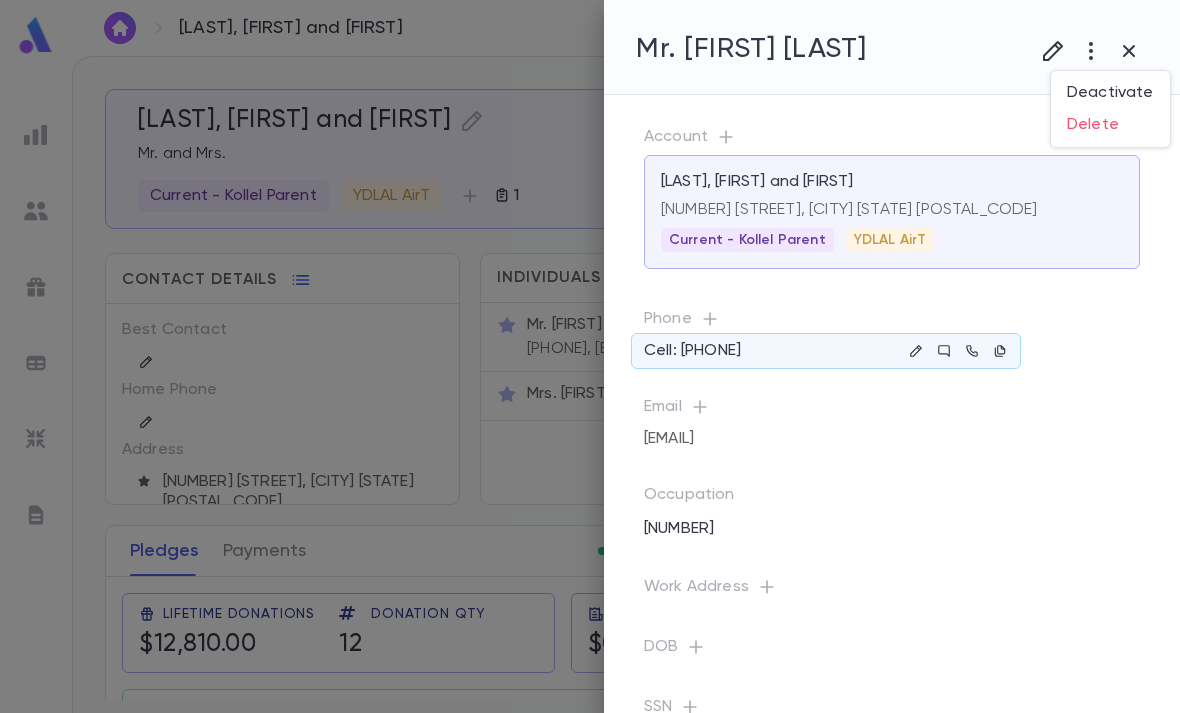 click at bounding box center (590, 356) 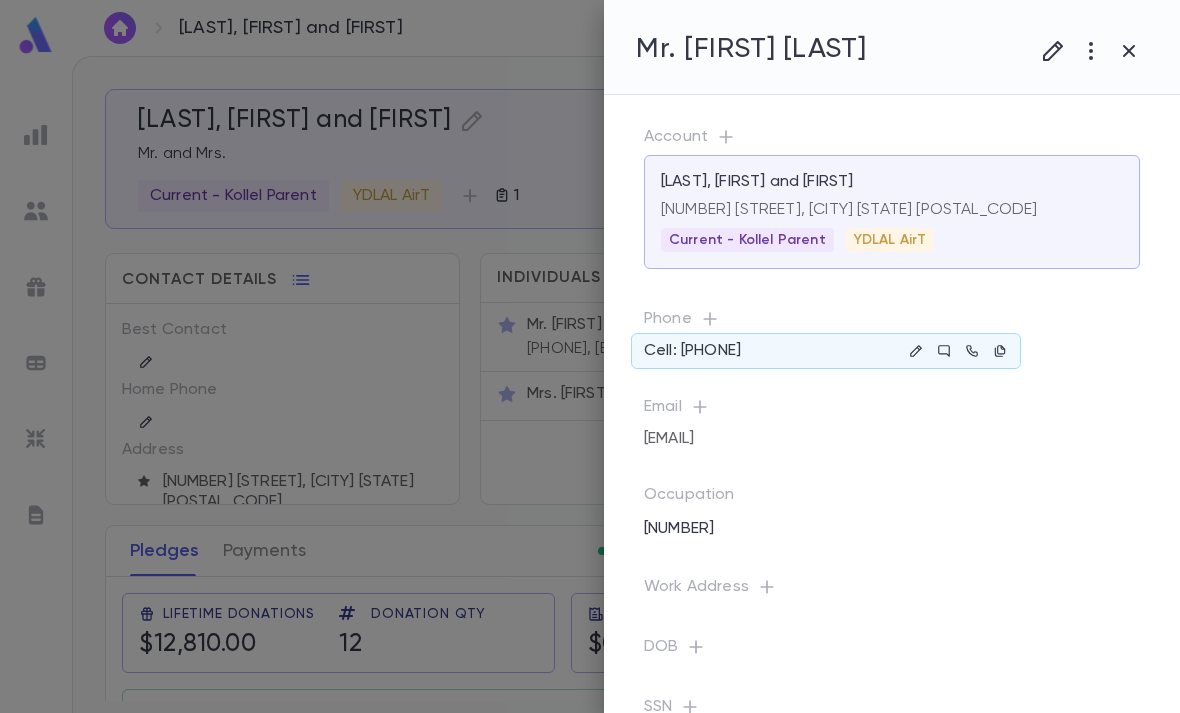 click at bounding box center [1053, 51] 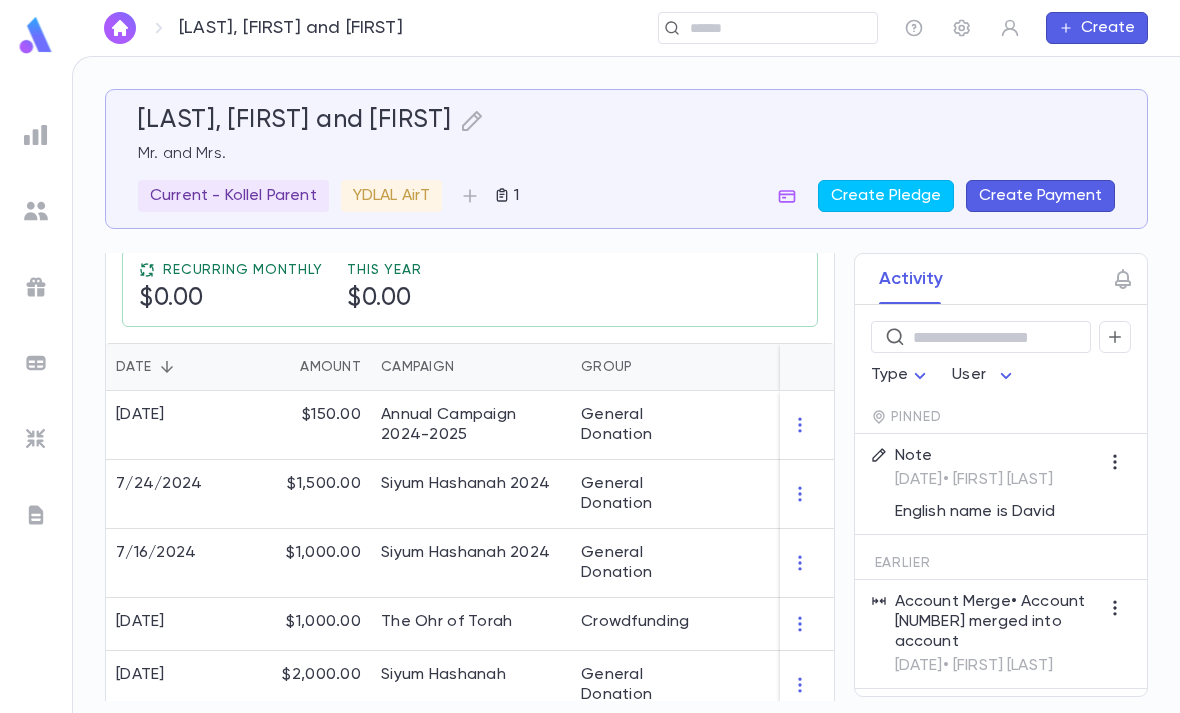 scroll, scrollTop: 443, scrollLeft: 0, axis: vertical 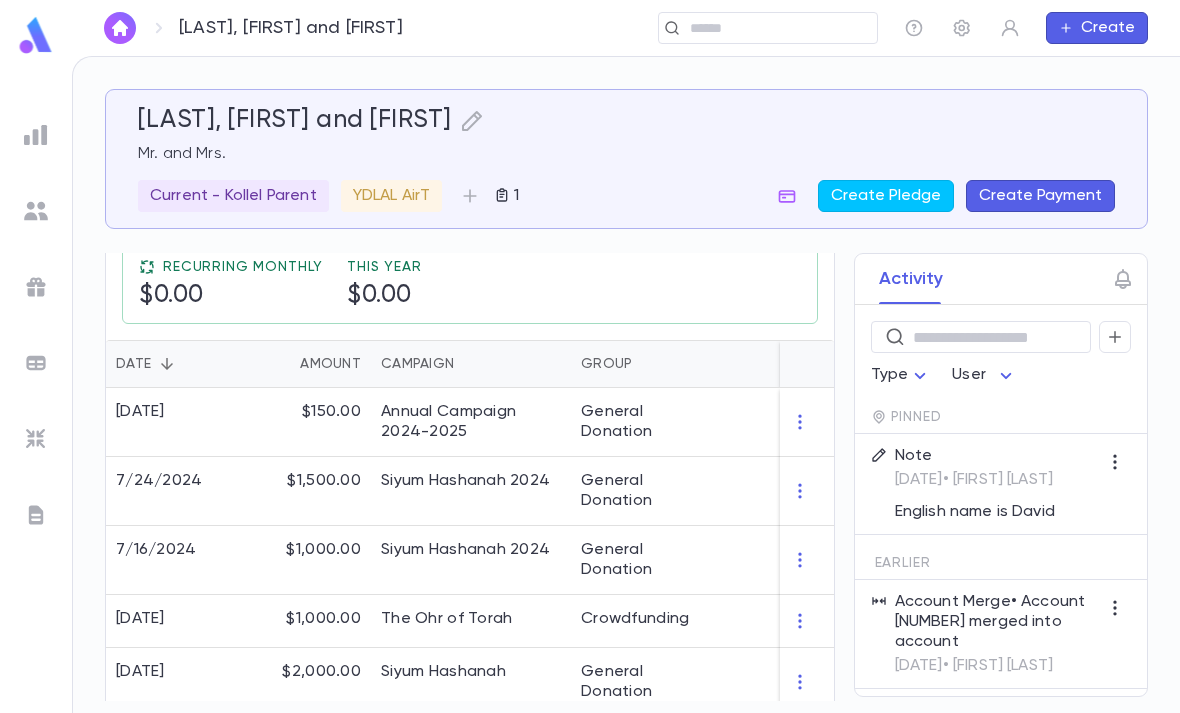 click on "Annual Campaign 2024-2025" at bounding box center (471, 422) 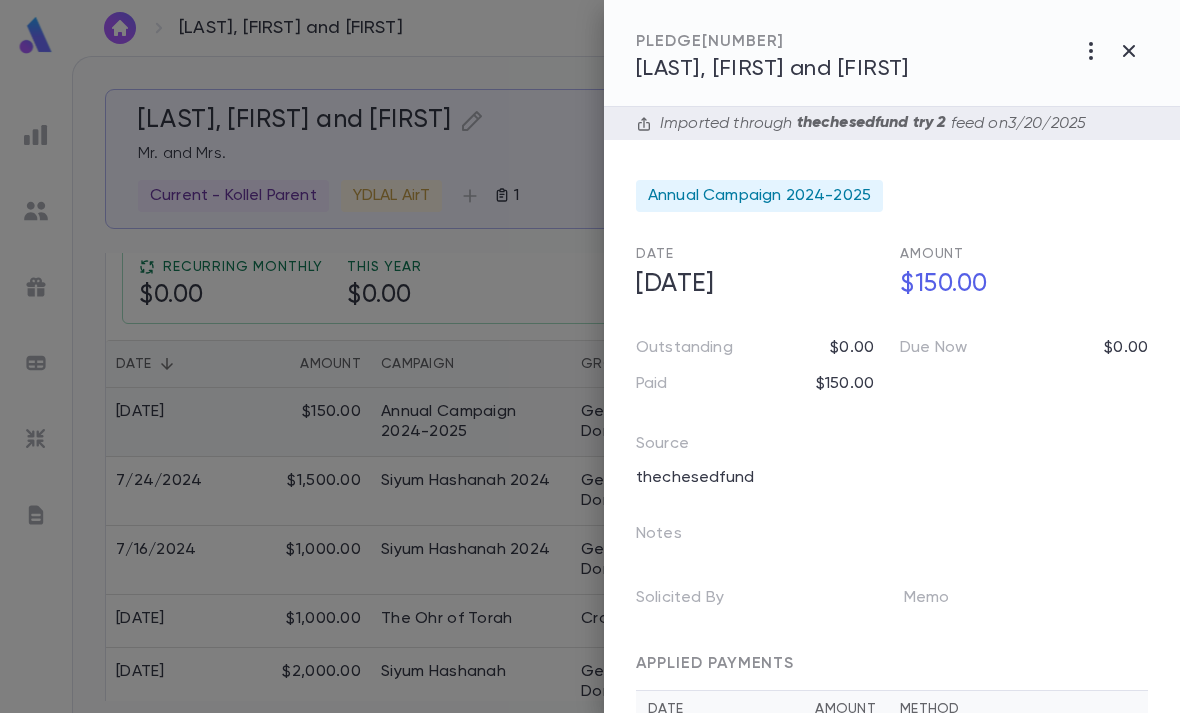 click at bounding box center (590, 356) 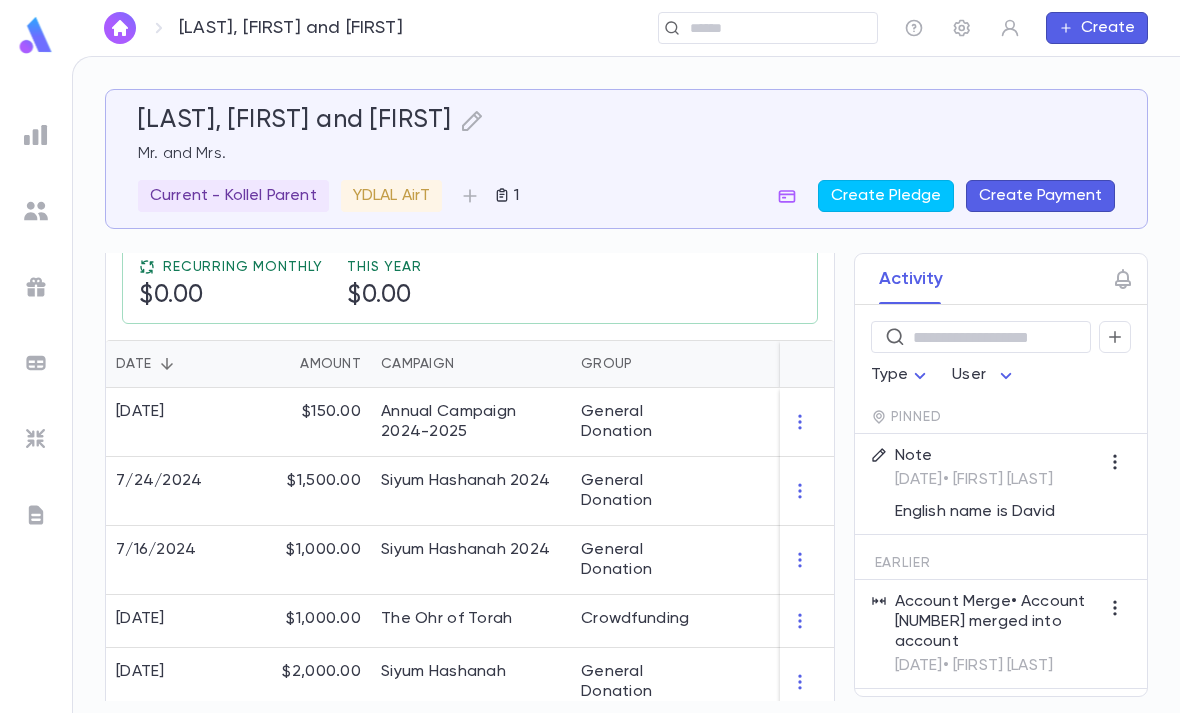 click on "Annual Campaign 2024-2025" at bounding box center [471, 422] 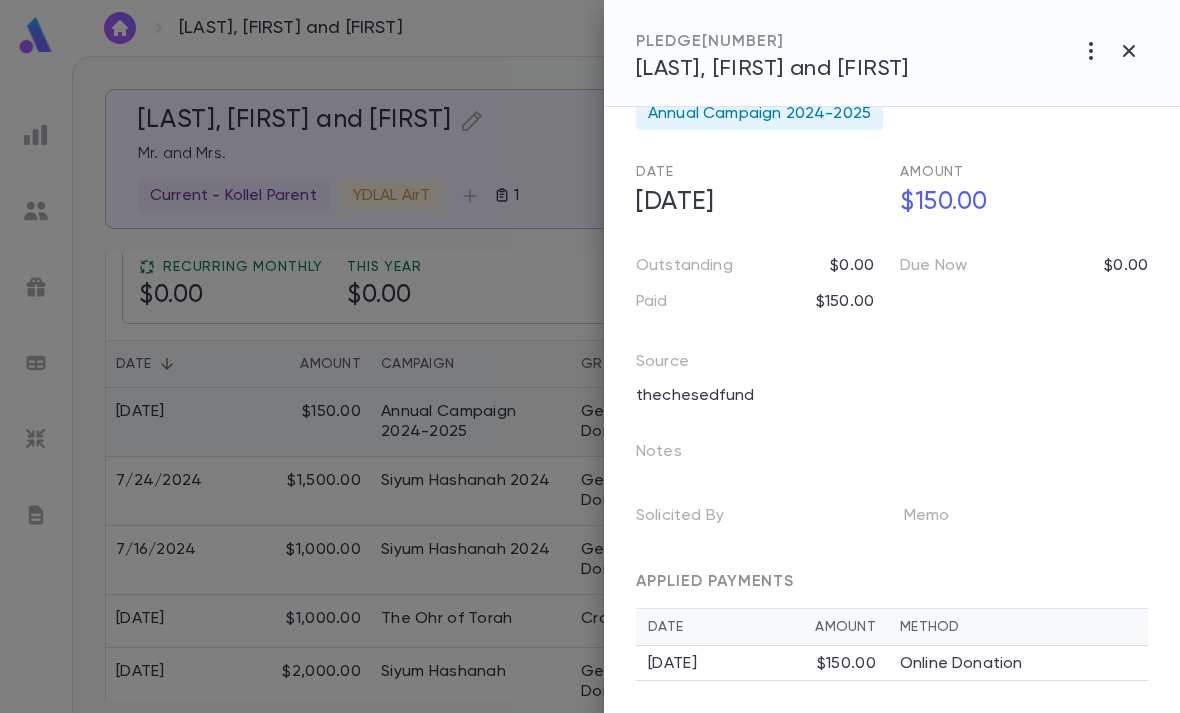 scroll, scrollTop: 82, scrollLeft: 0, axis: vertical 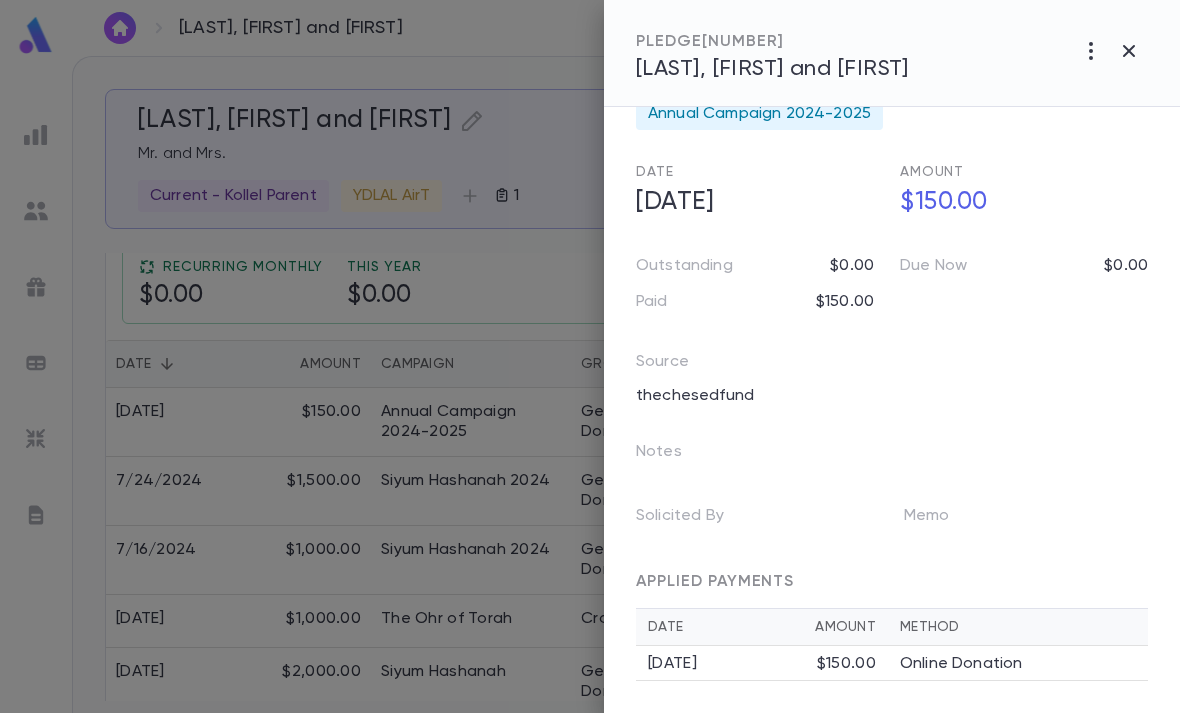 click on "Online Donation" at bounding box center [1018, 663] 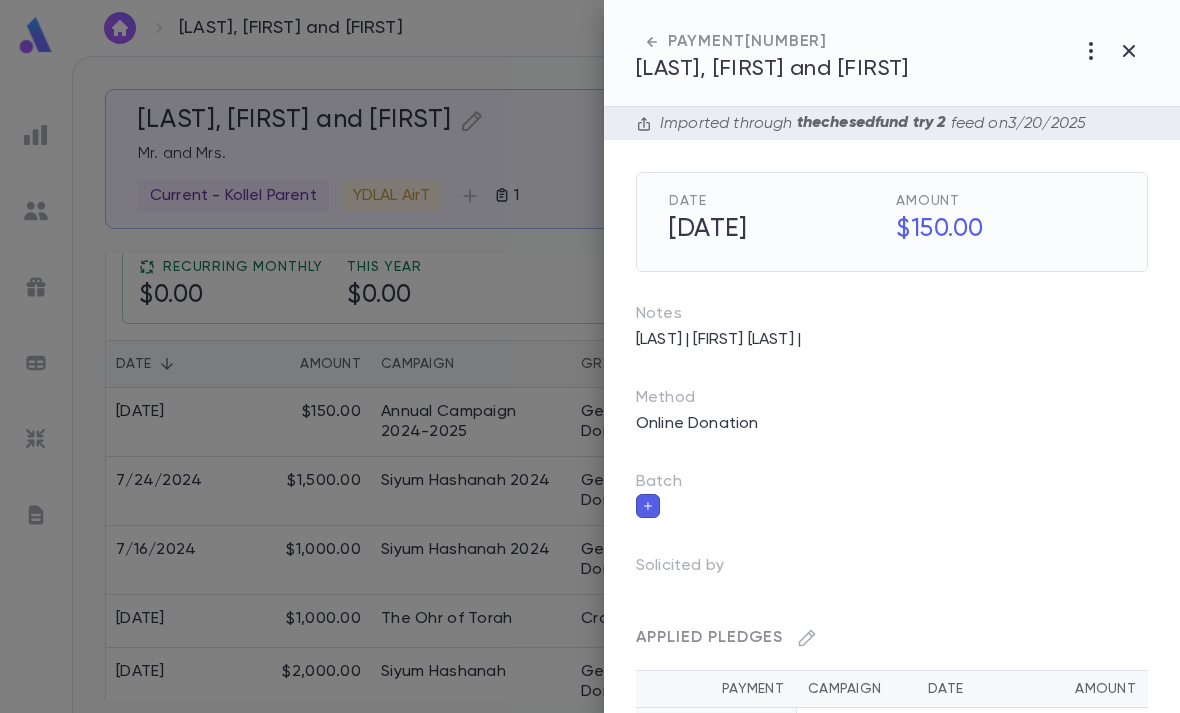 click at bounding box center [1091, 51] 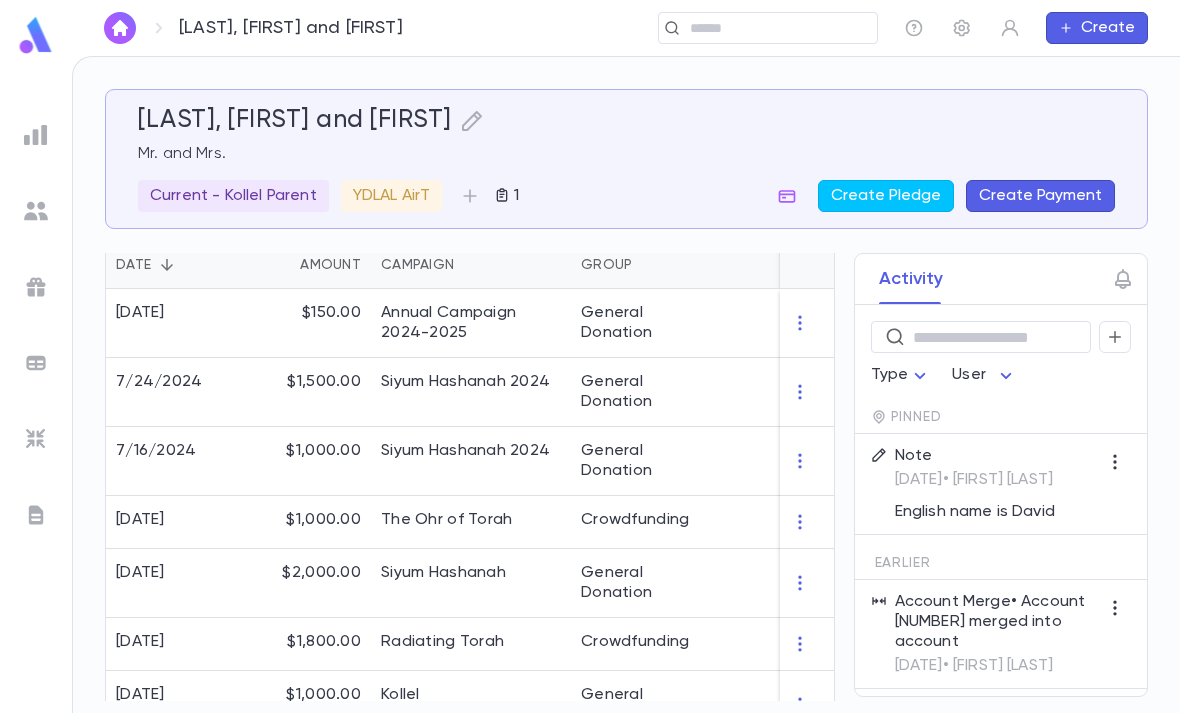 scroll, scrollTop: 562, scrollLeft: 0, axis: vertical 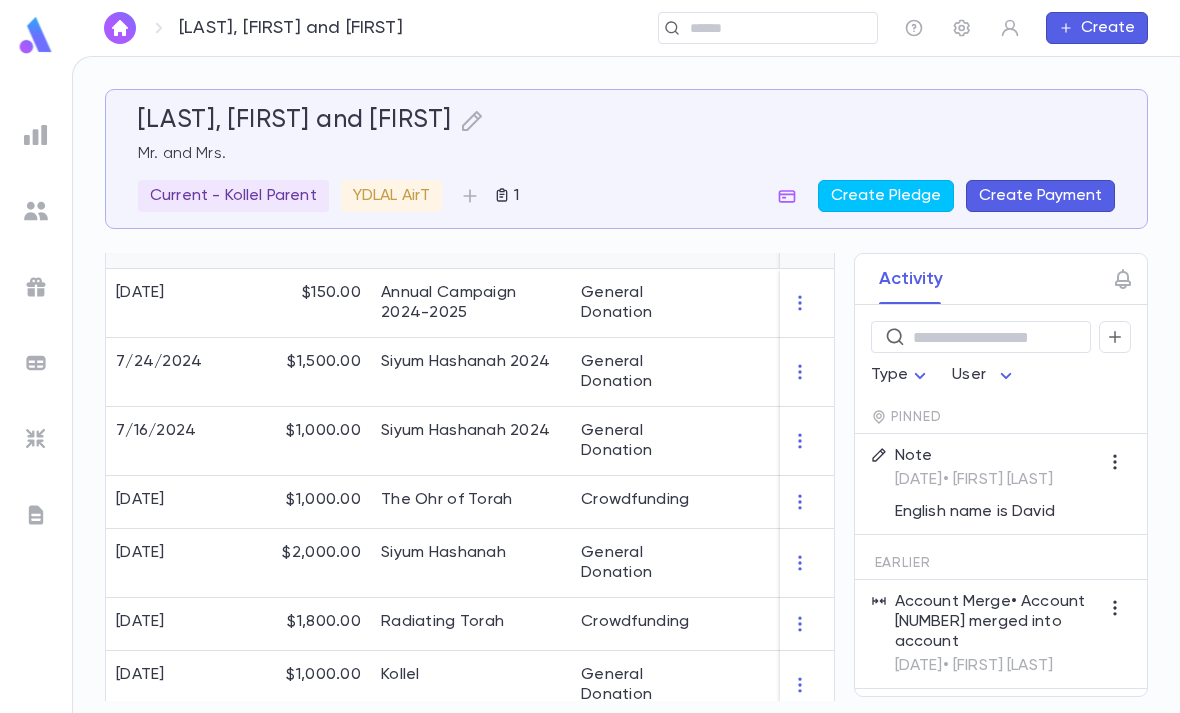 click on "Siyum Hashanah 2024" at bounding box center [471, 303] 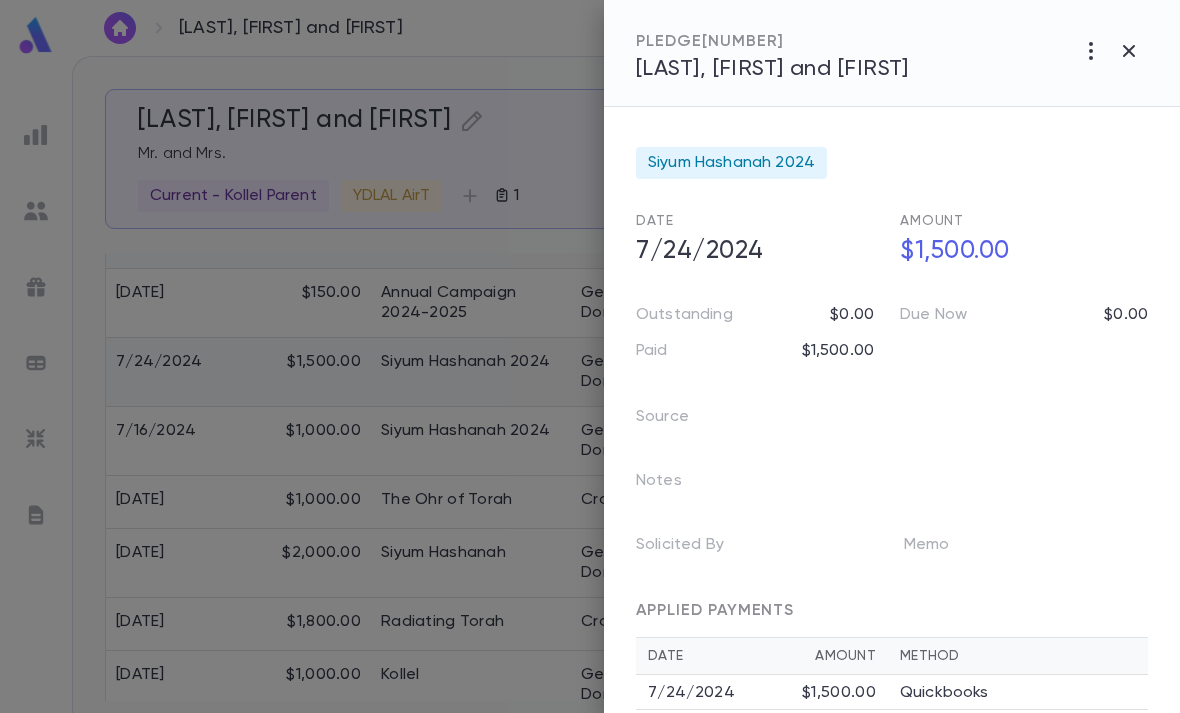 click at bounding box center [1091, 51] 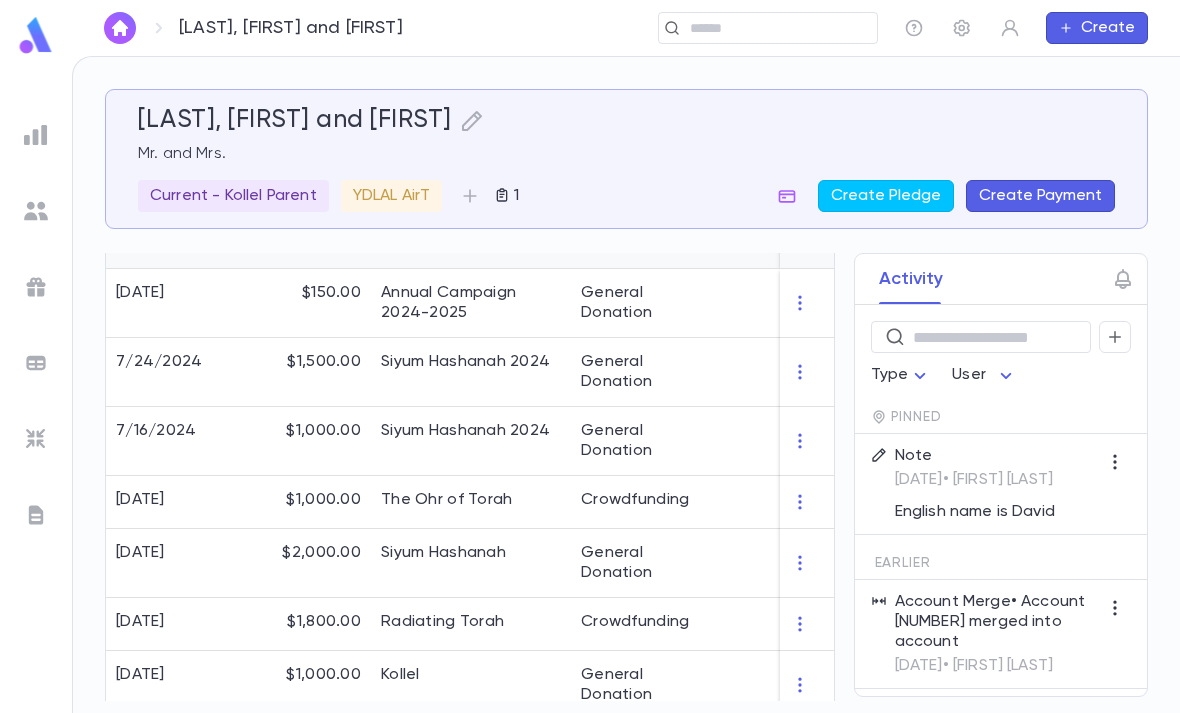 click at bounding box center (502, 195) 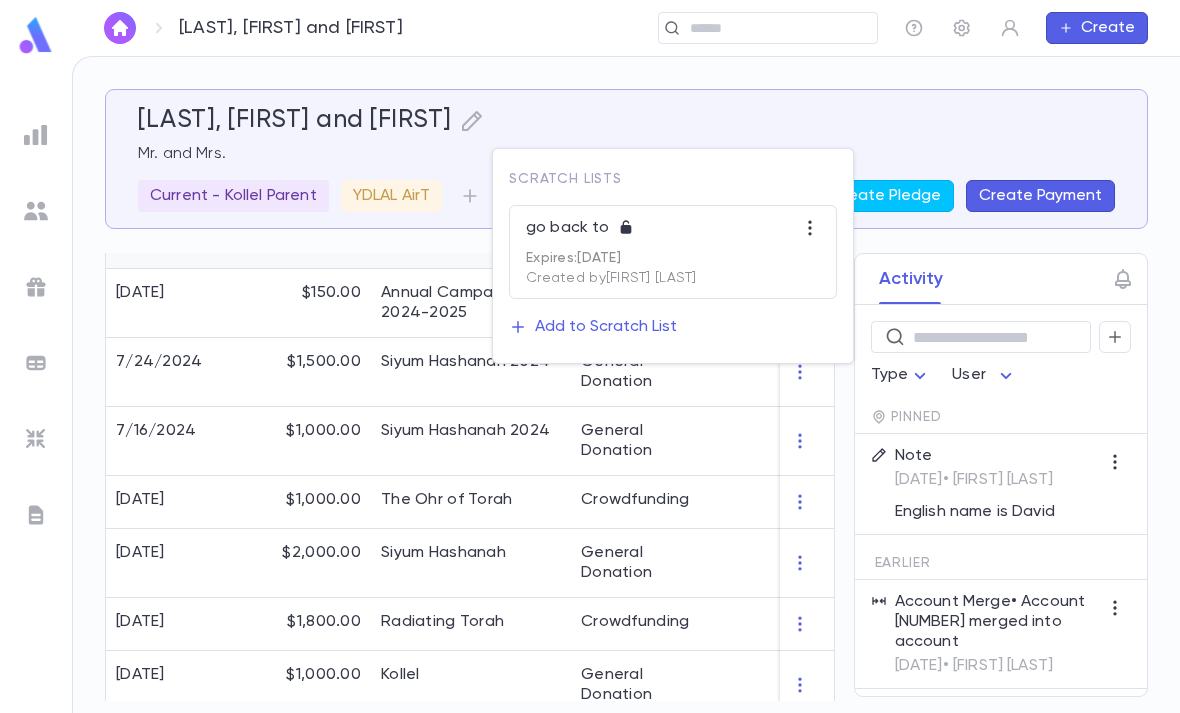 click on "Add to Scratch List" at bounding box center [606, 327] 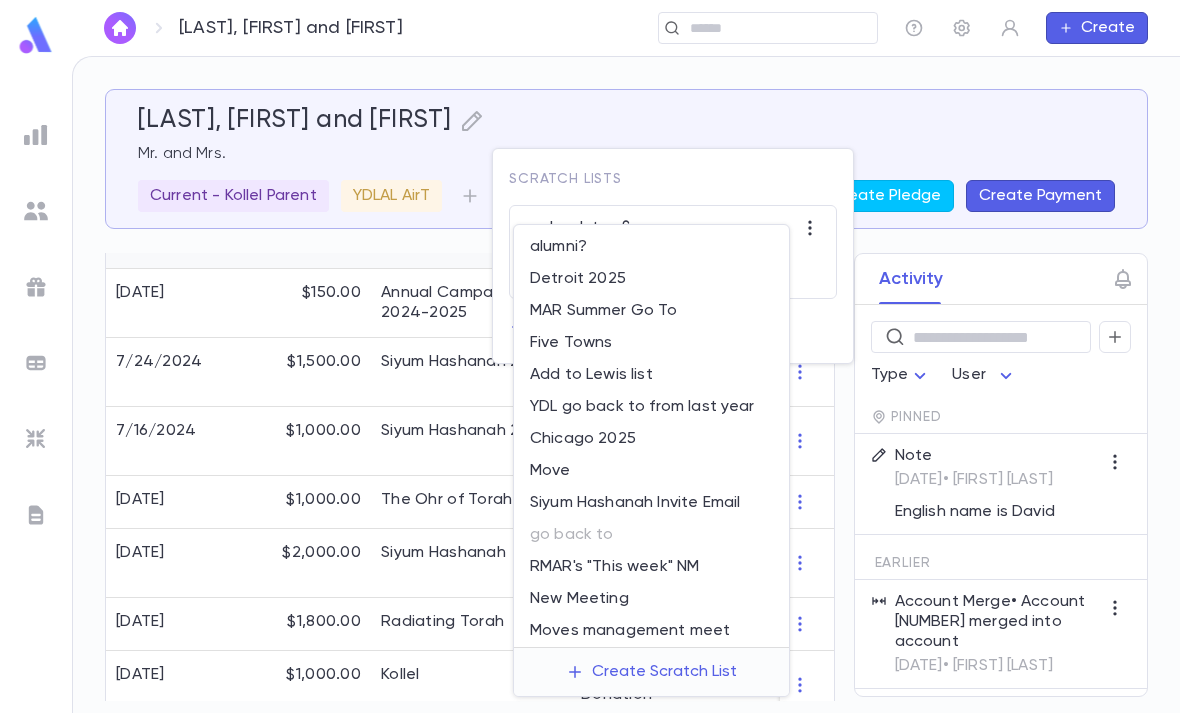 click on "Detroit 2025" at bounding box center (651, 279) 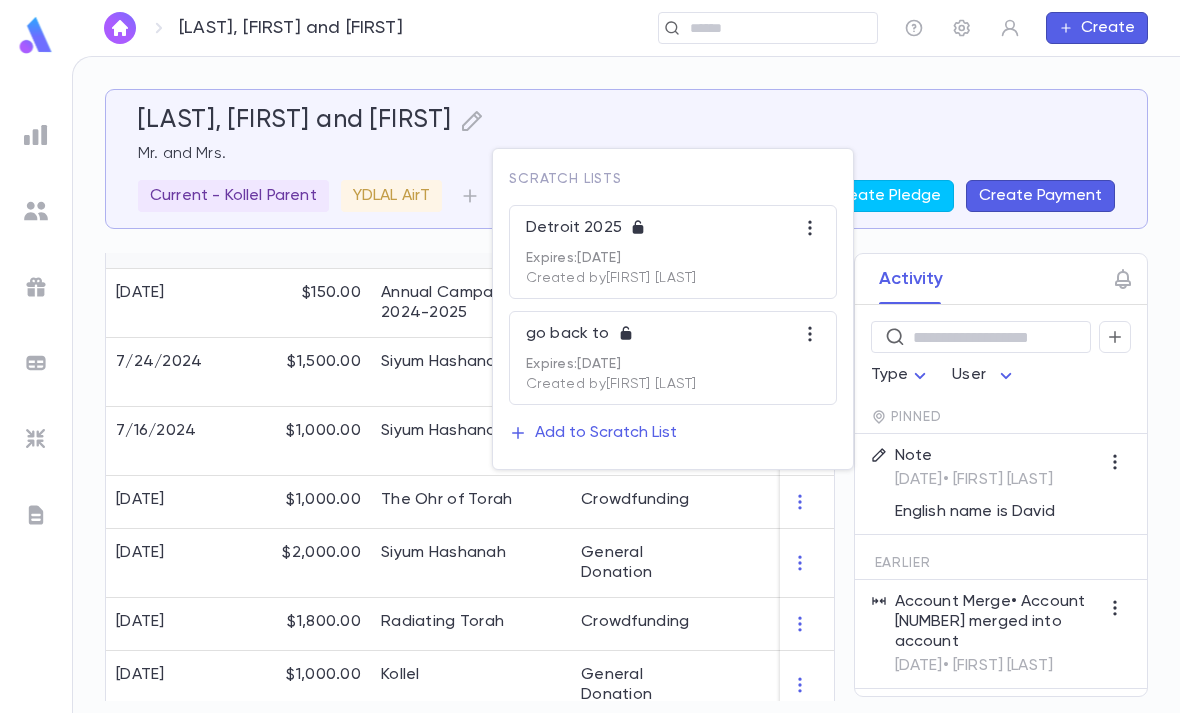 click at bounding box center (590, 356) 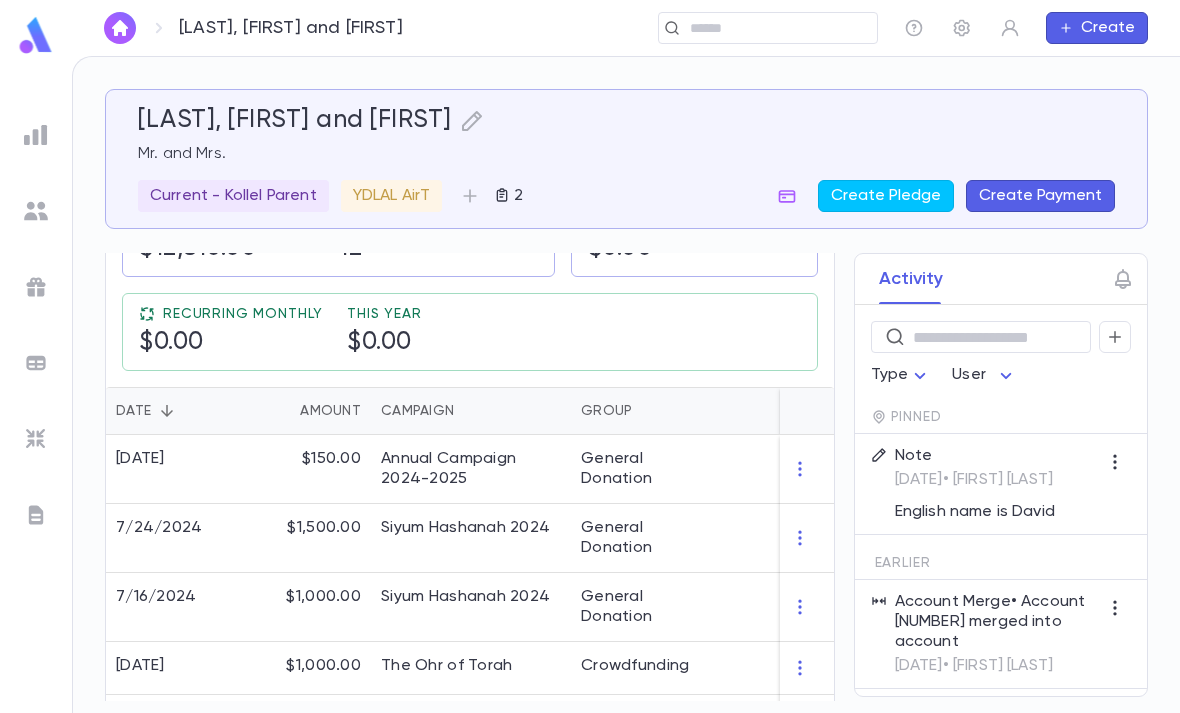 scroll, scrollTop: 420, scrollLeft: 0, axis: vertical 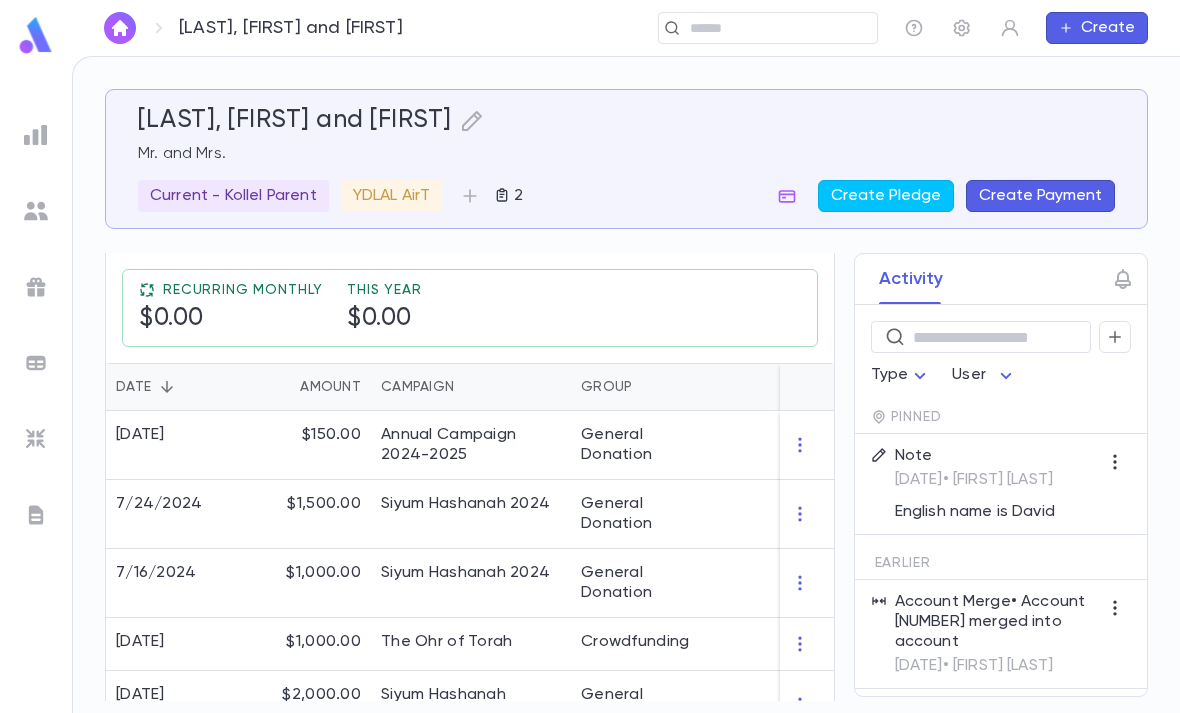 click on "$150.00" at bounding box center (306, 445) 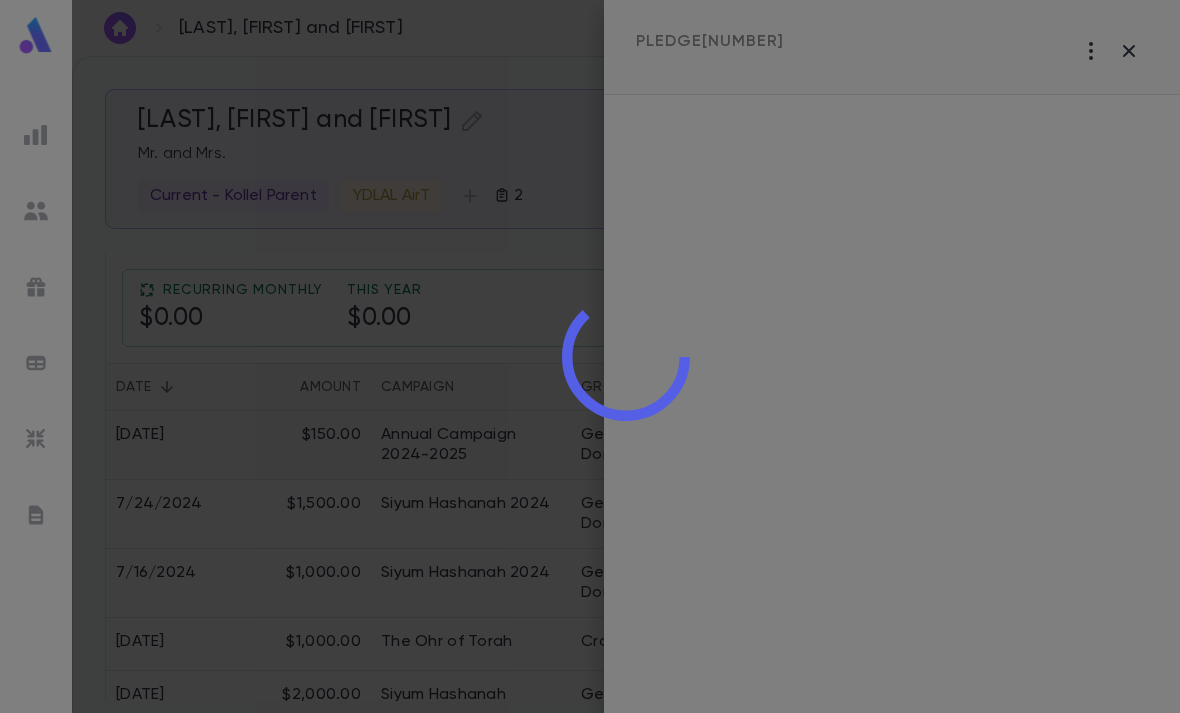 click at bounding box center (626, 356) 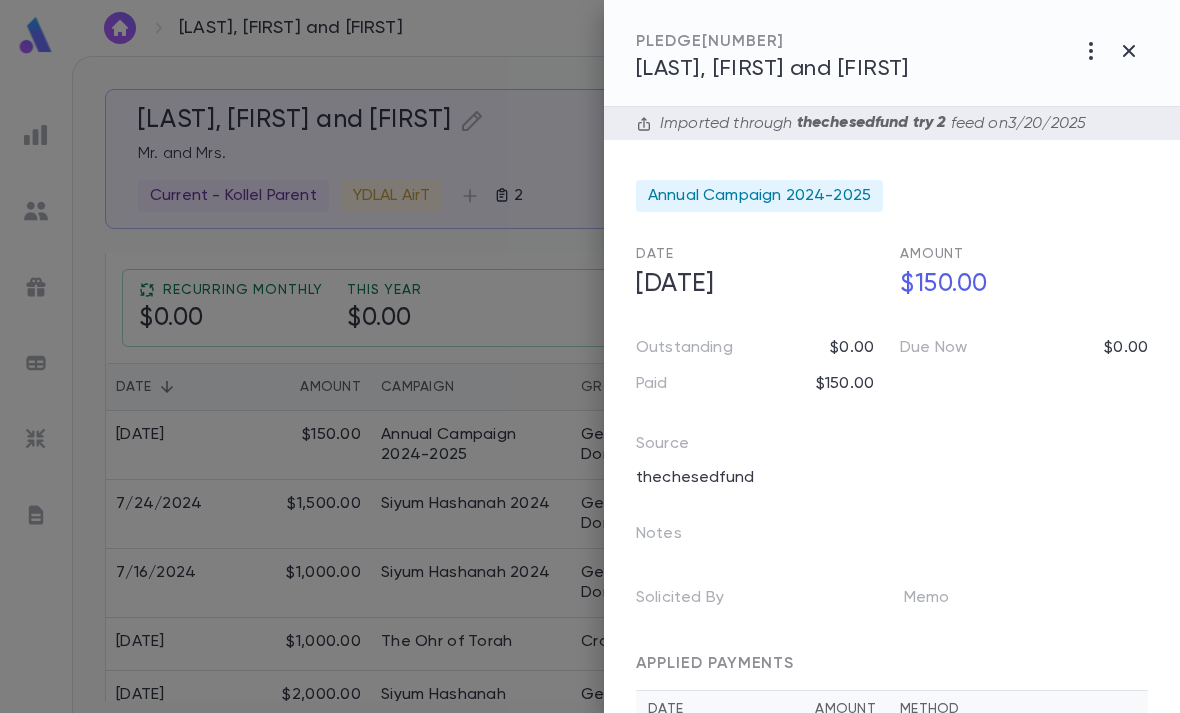 click at bounding box center (590, 356) 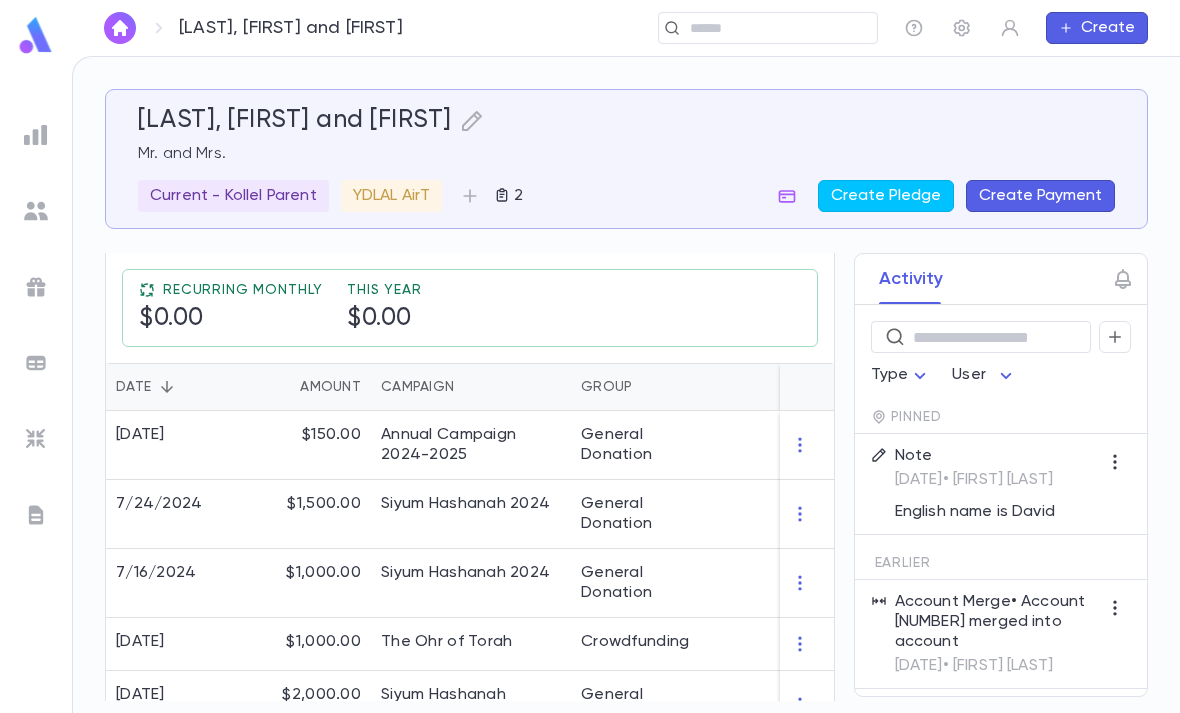 scroll, scrollTop: 0, scrollLeft: 0, axis: both 